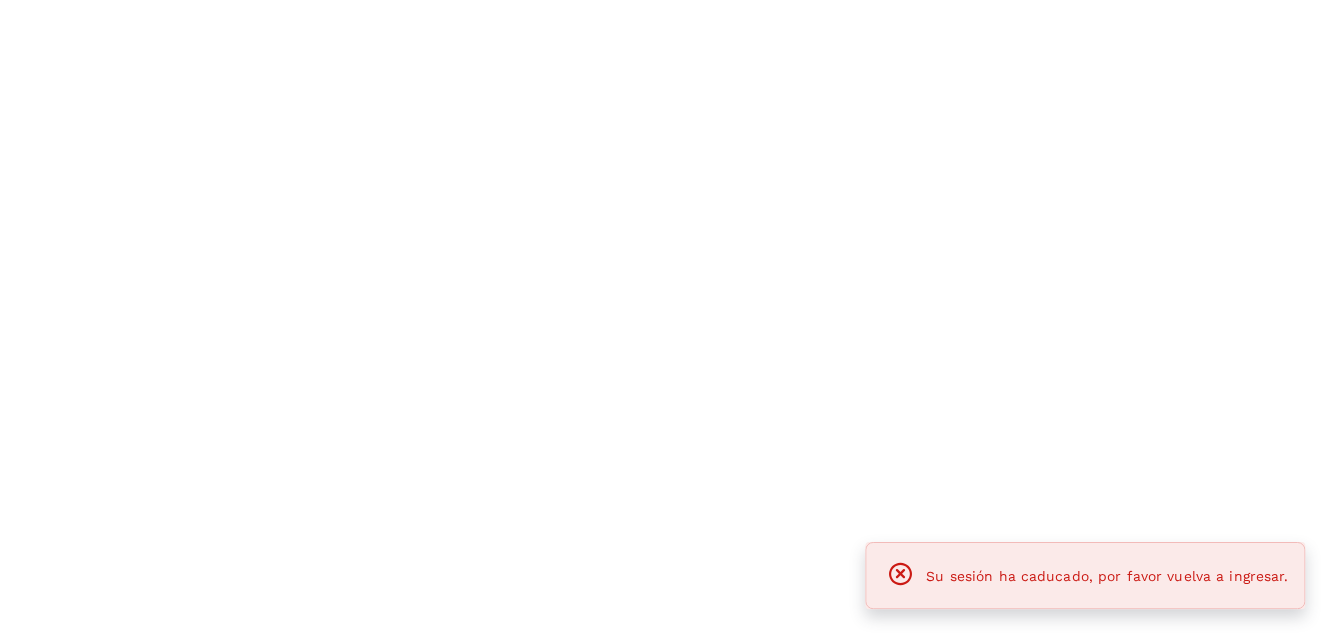 scroll, scrollTop: 0, scrollLeft: 0, axis: both 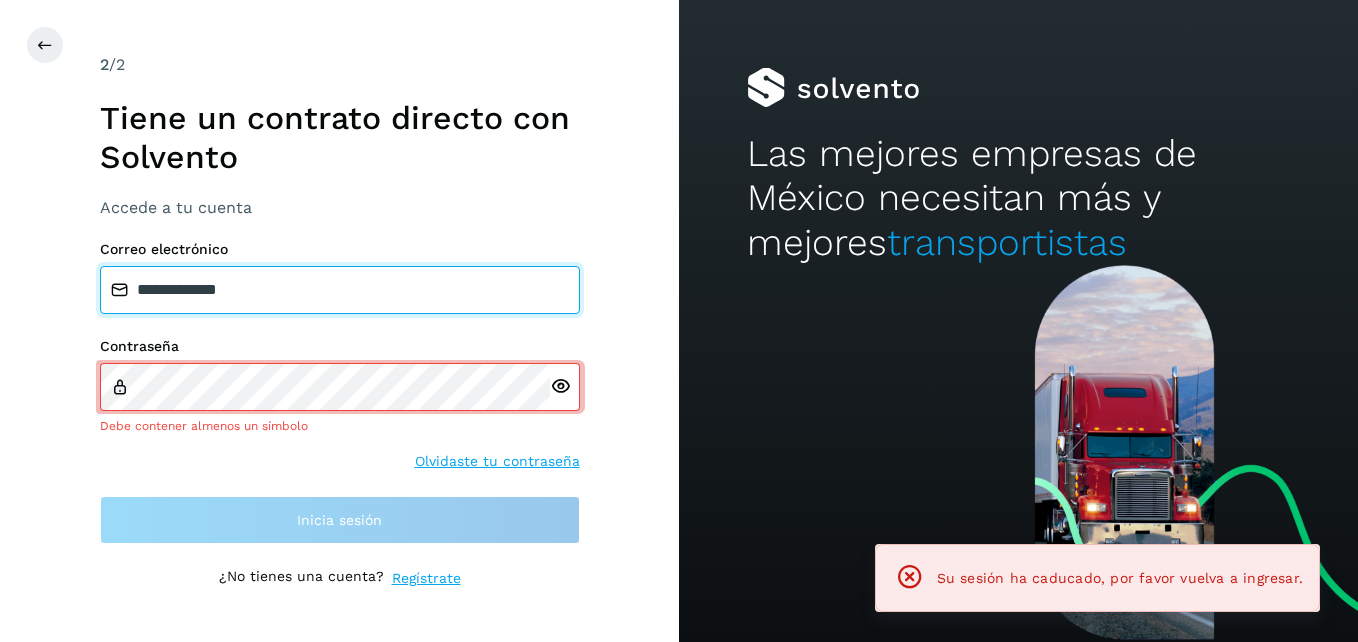 drag, startPoint x: 261, startPoint y: 293, endPoint x: 16, endPoint y: 279, distance: 245.39967 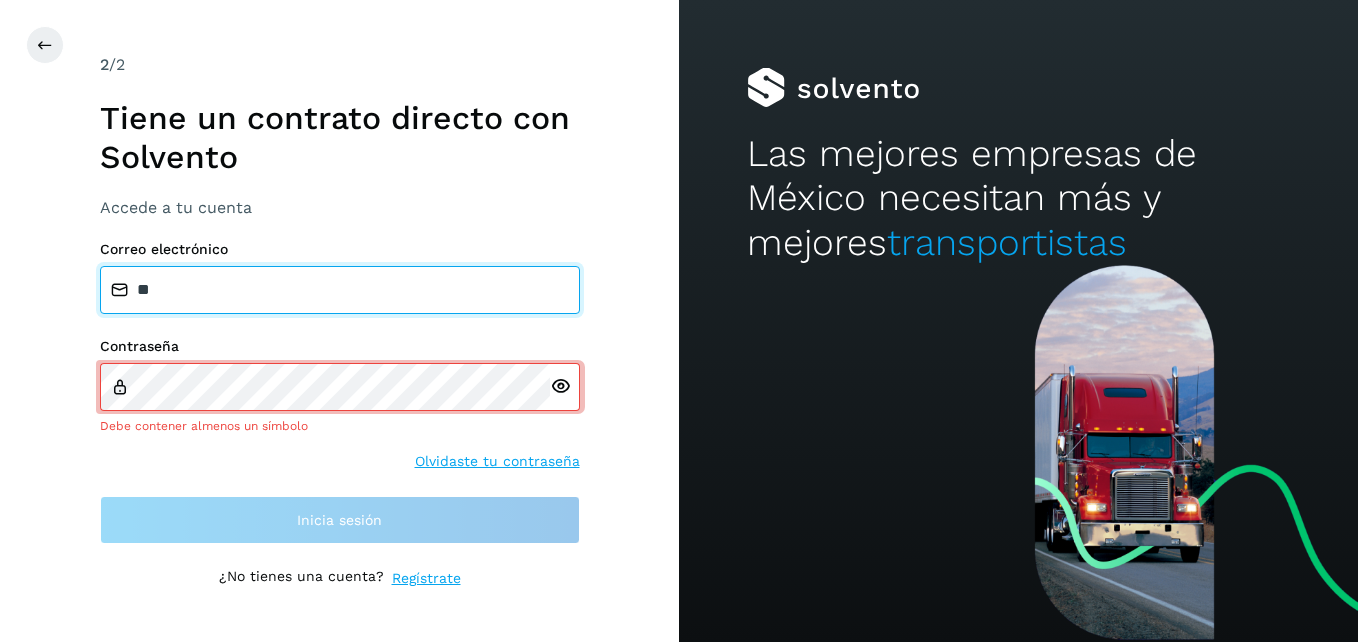 type on "**********" 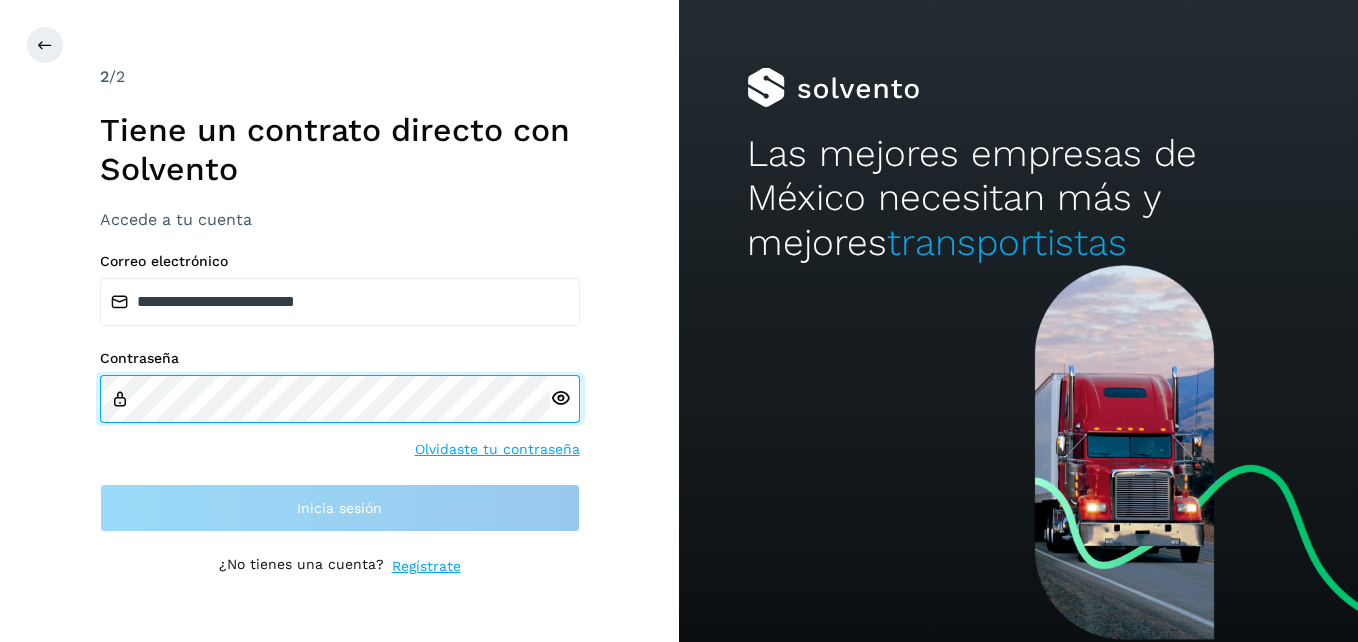 click on "**********" at bounding box center (679, 321) 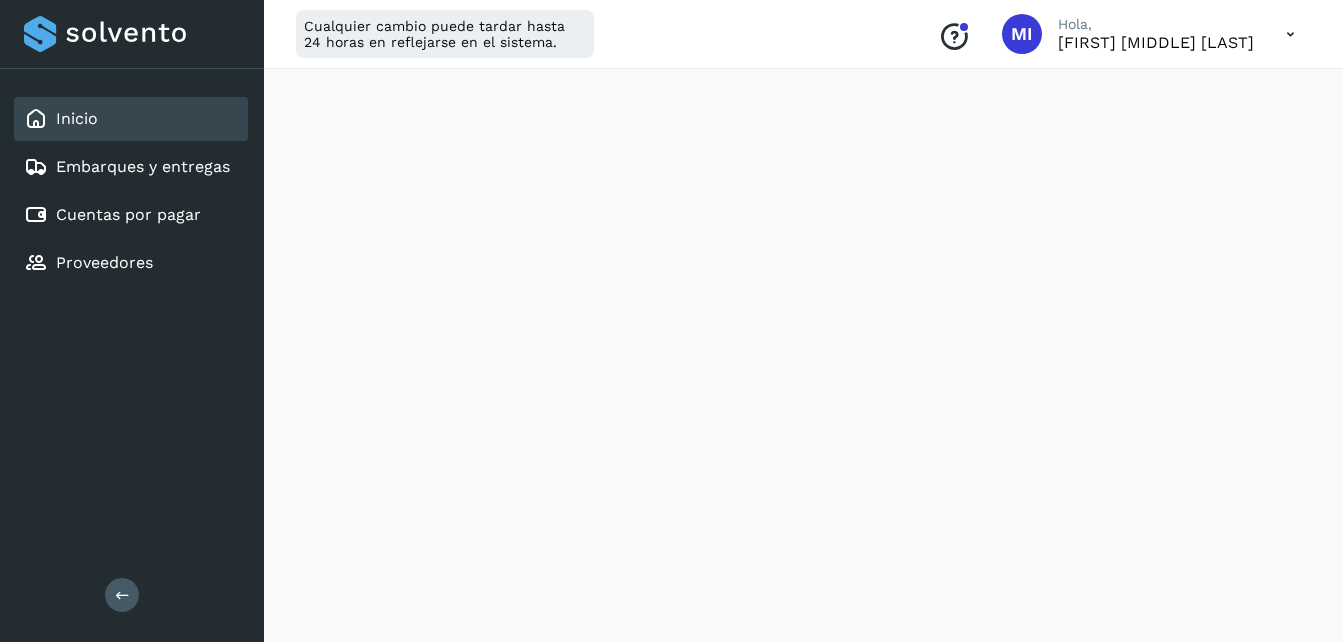 scroll, scrollTop: 80, scrollLeft: 0, axis: vertical 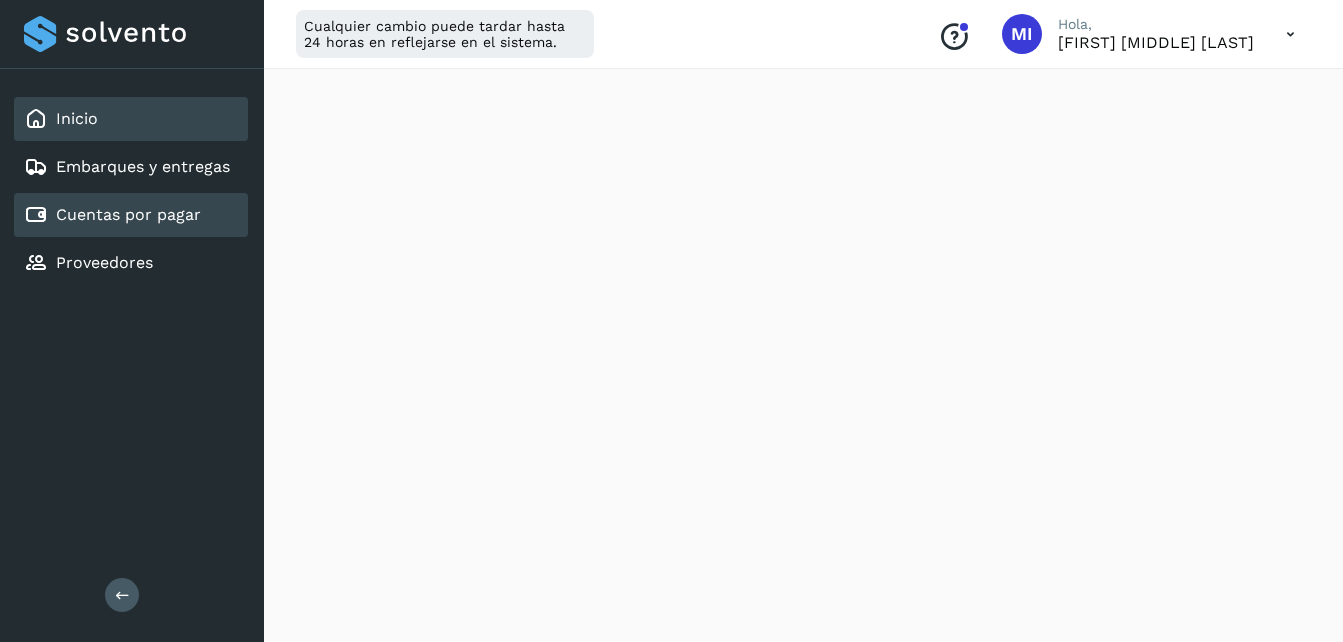 click on "Cuentas por pagar" 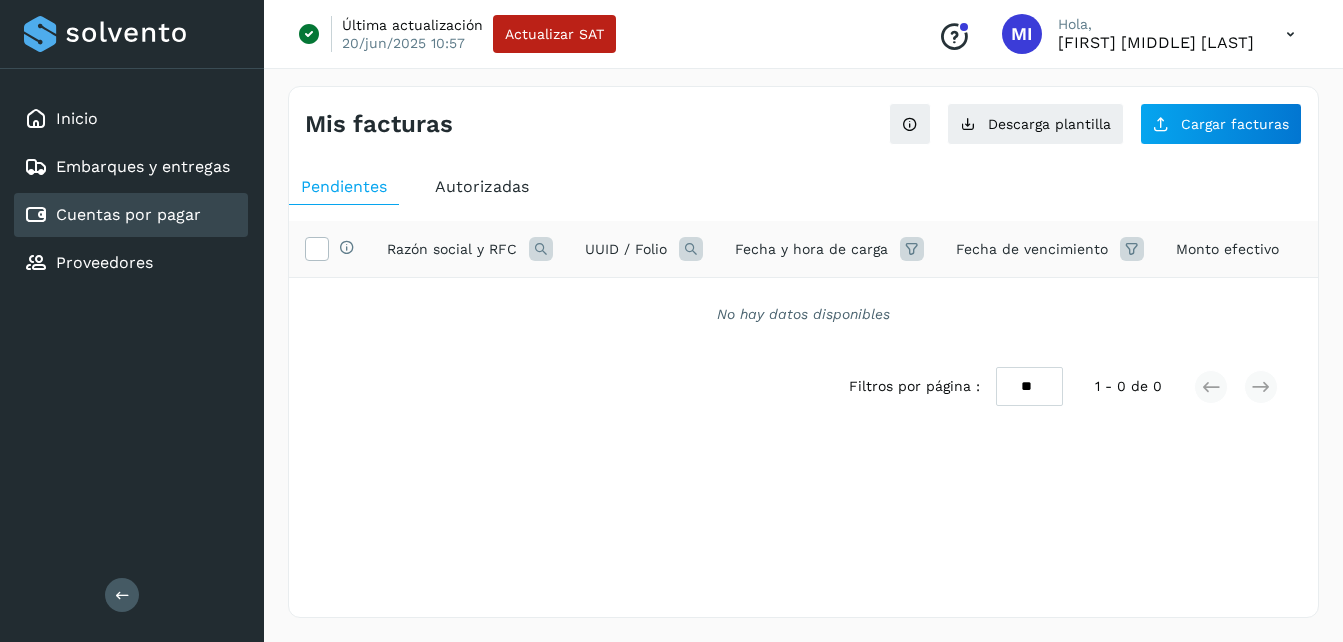 scroll, scrollTop: 0, scrollLeft: 0, axis: both 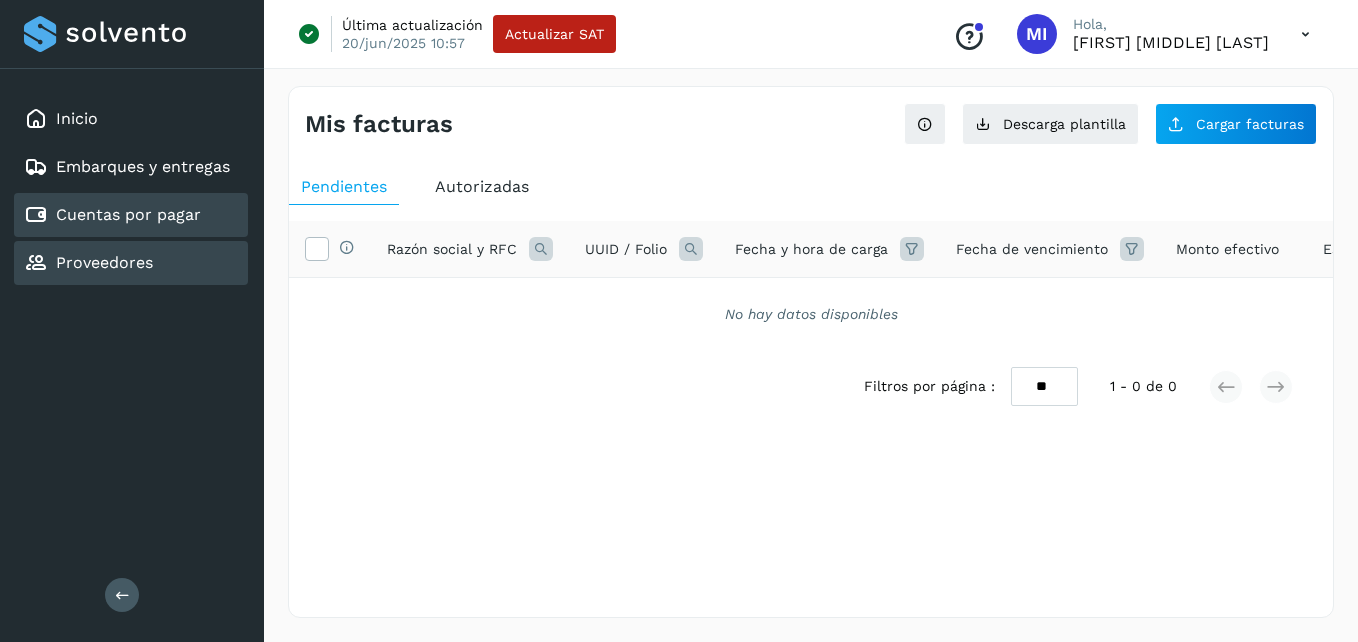 click at bounding box center [36, 263] 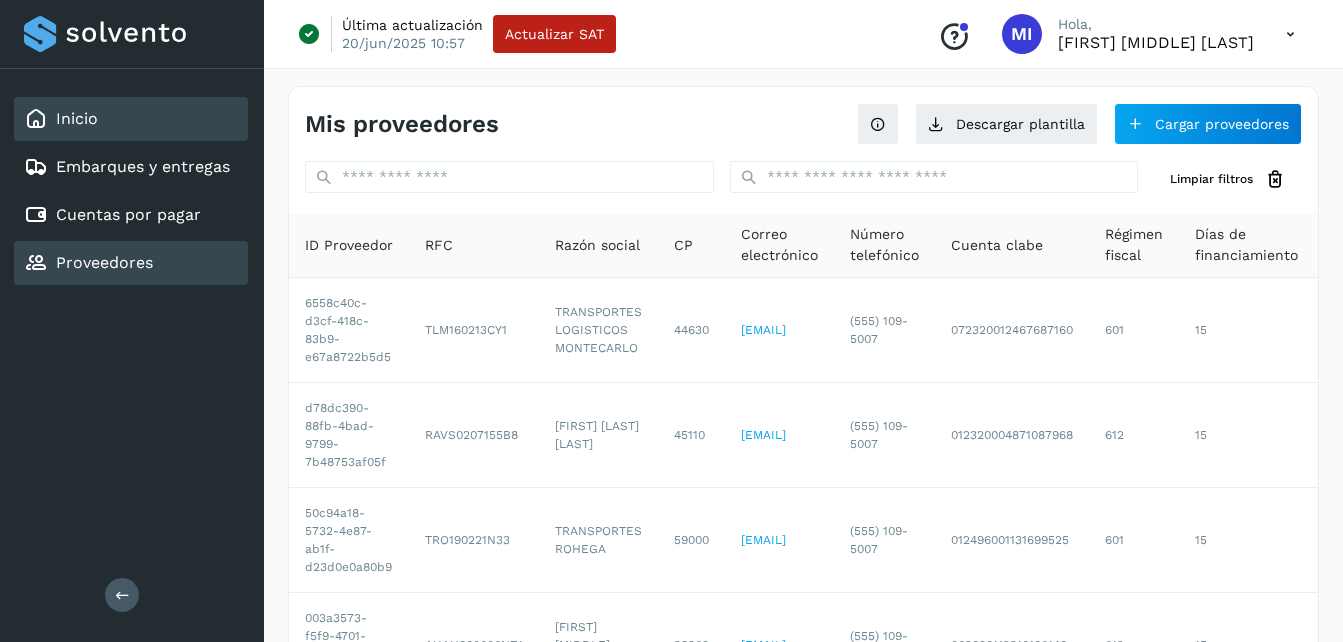 click on "Inicio" 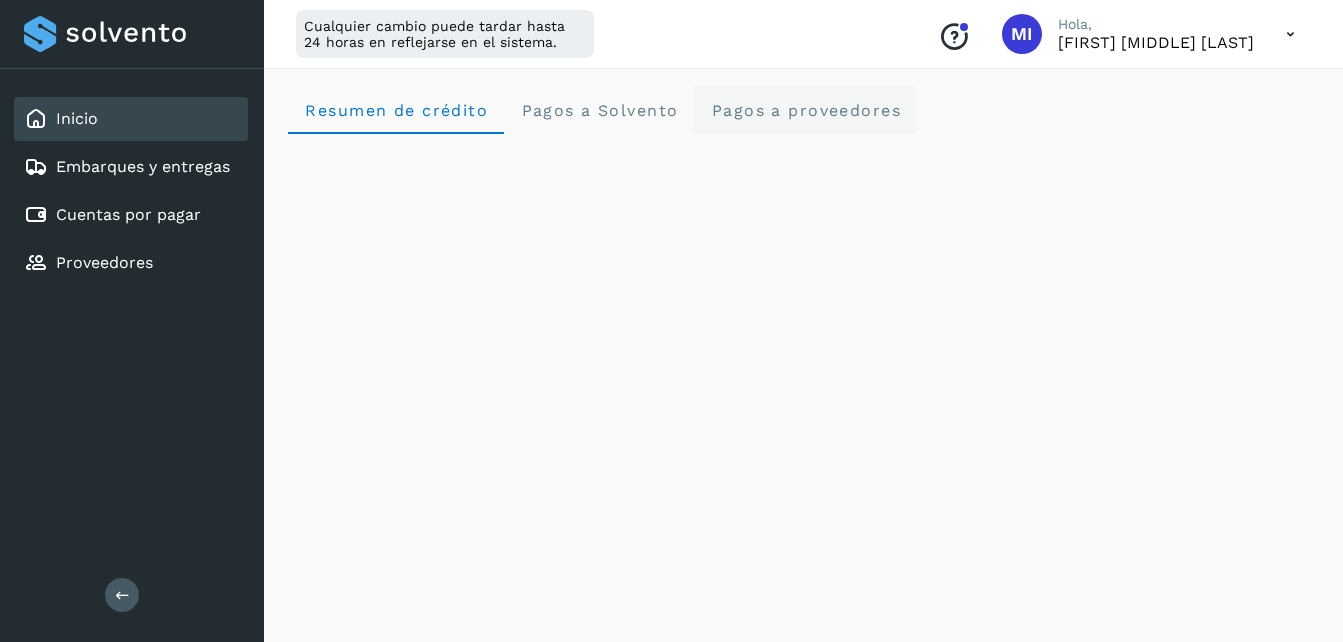 click on "Pagos a proveedores" 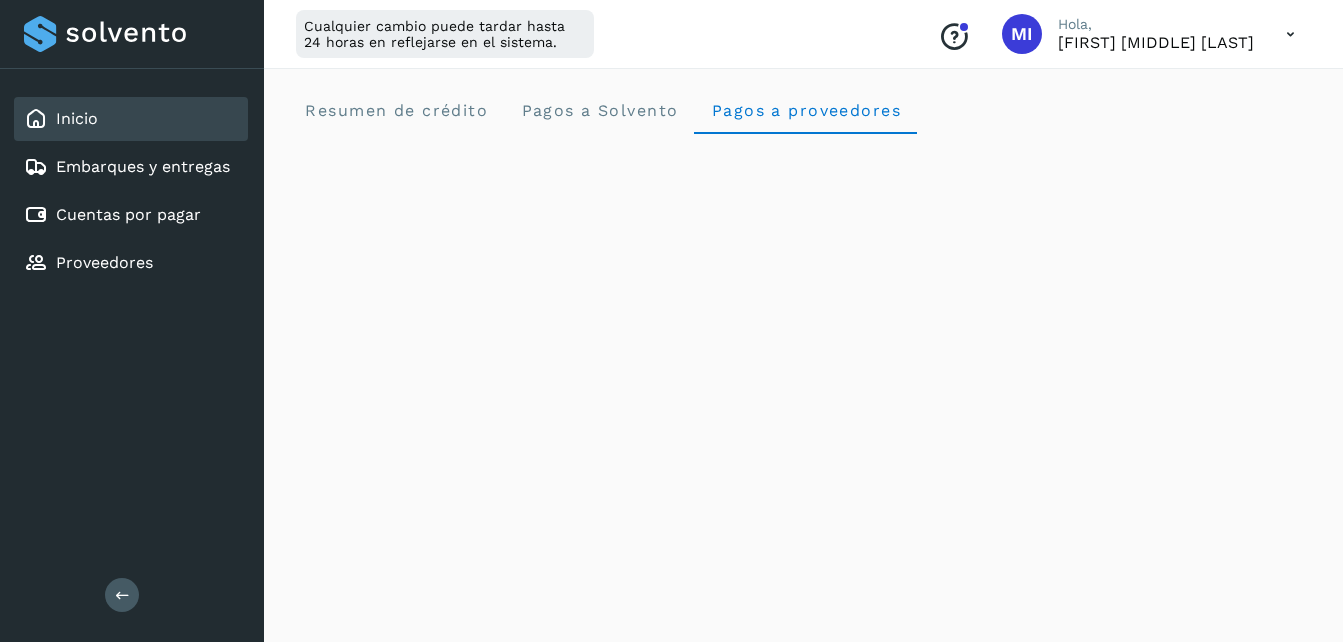 type 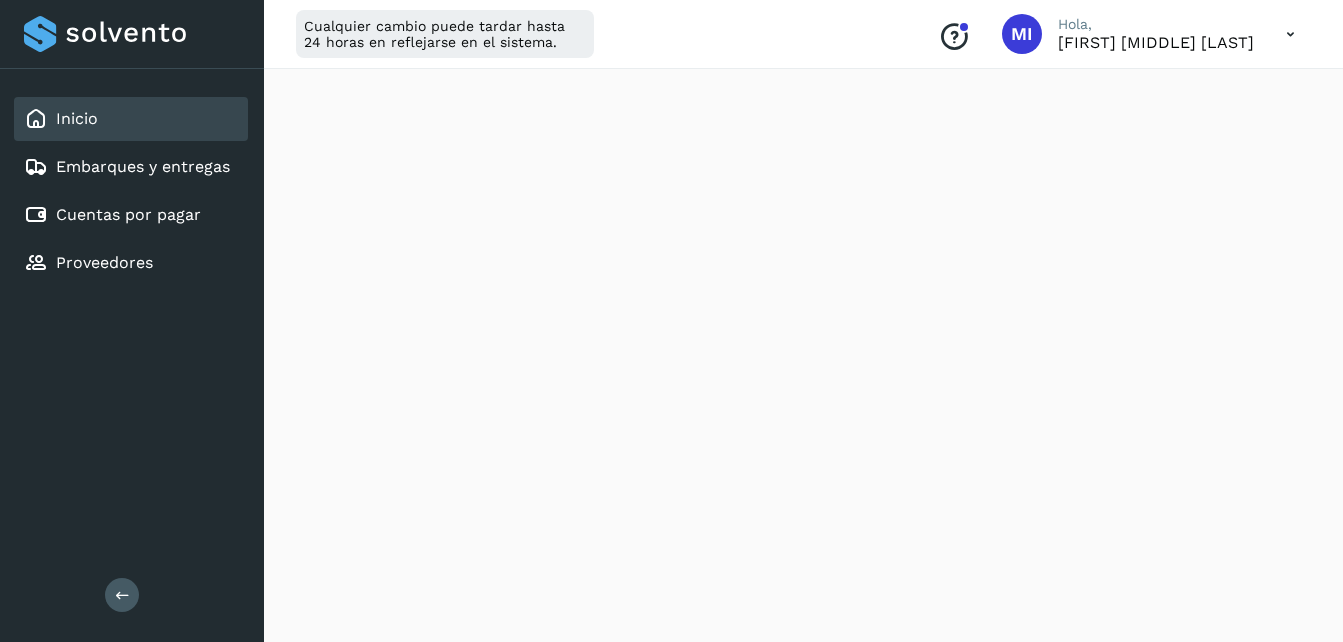 scroll, scrollTop: 40, scrollLeft: 0, axis: vertical 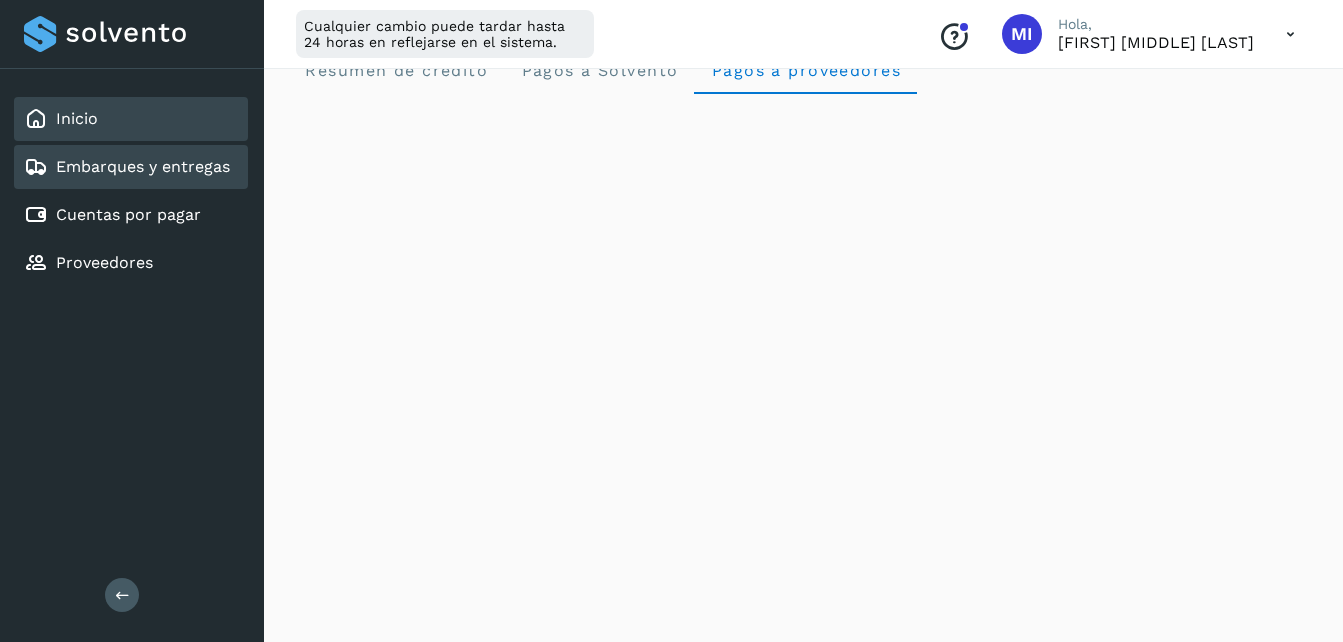 click on "Embarques y entregas" at bounding box center [143, 166] 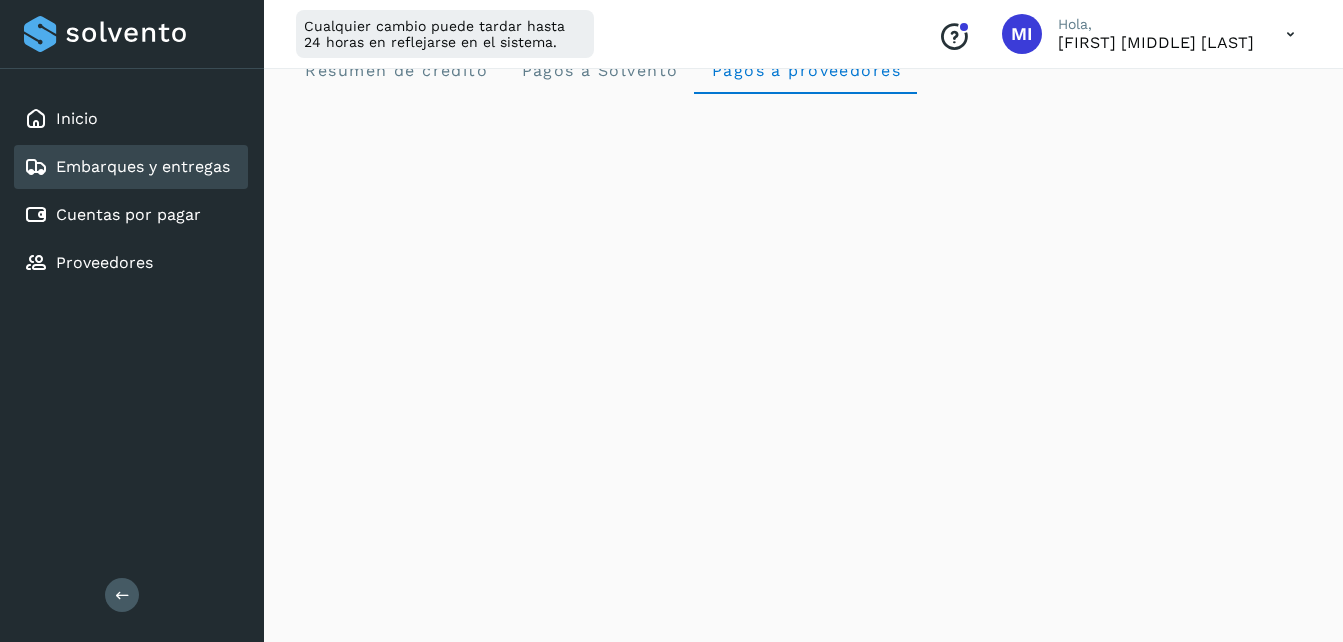 scroll, scrollTop: 0, scrollLeft: 0, axis: both 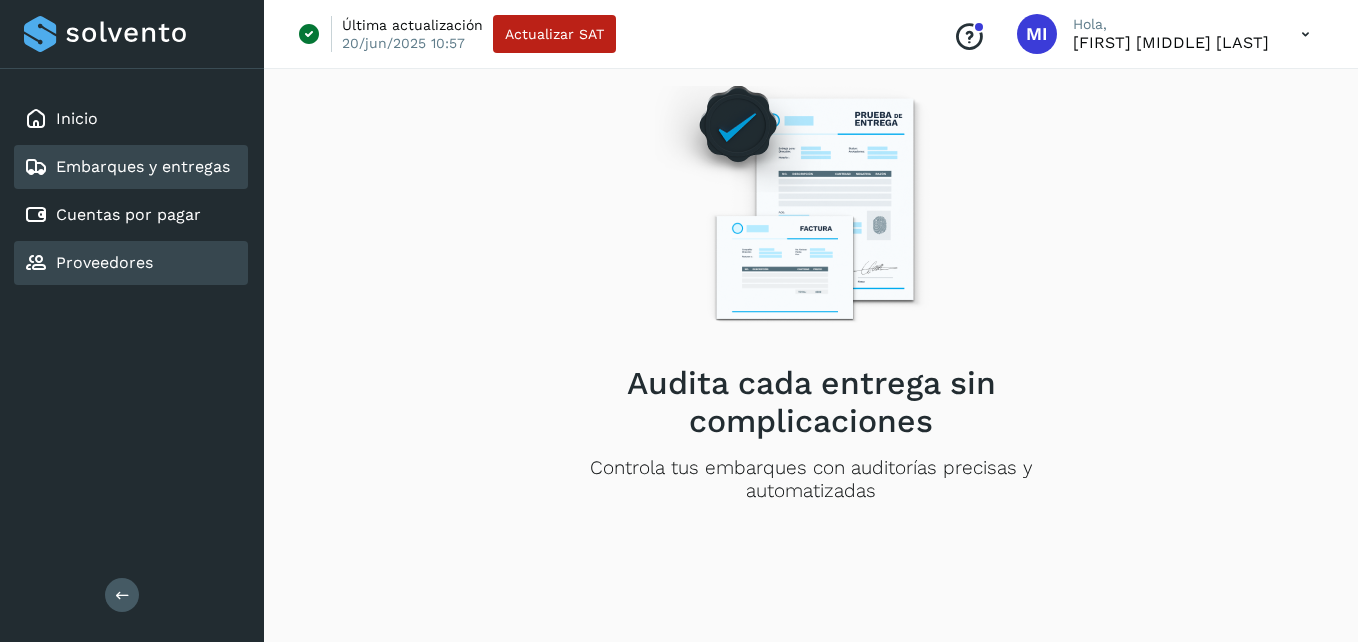 click on "Proveedores" 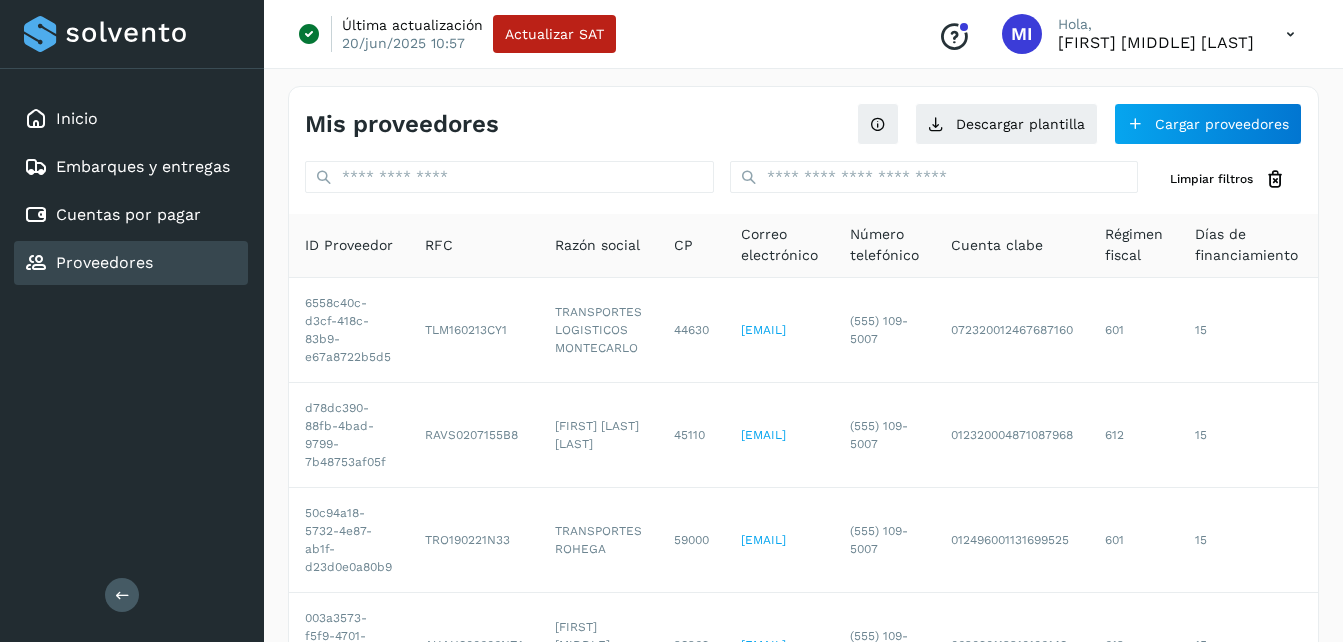 click at bounding box center (122, 594) 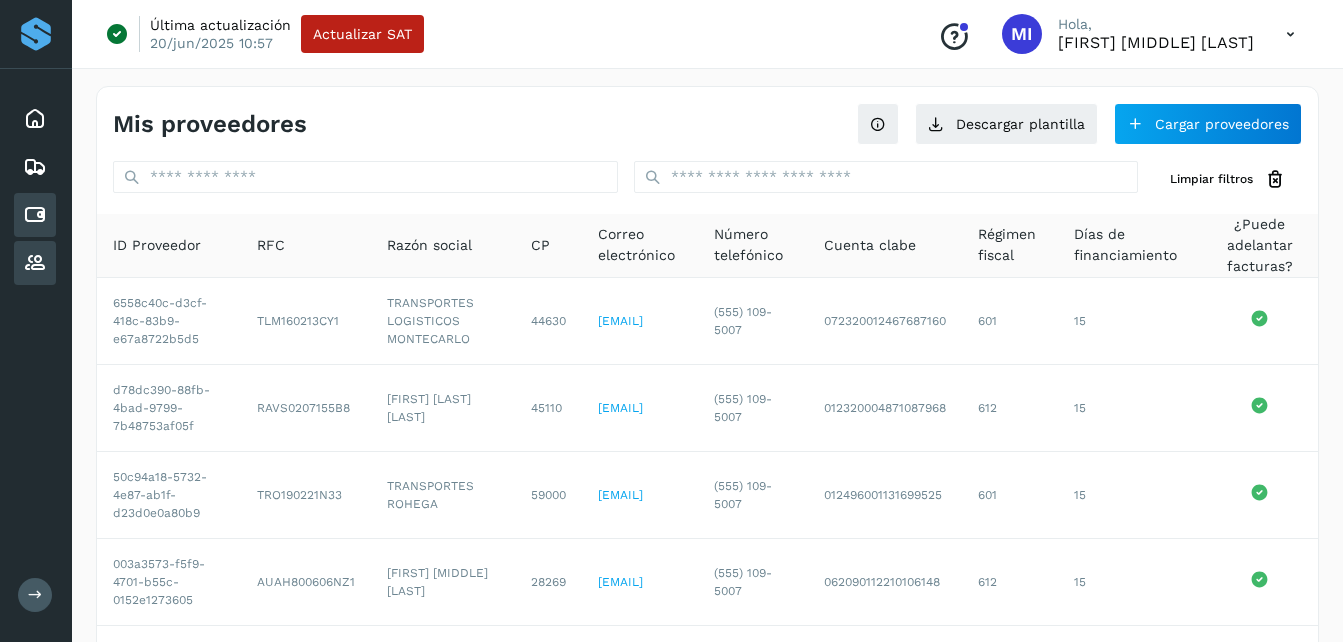 click at bounding box center [35, 215] 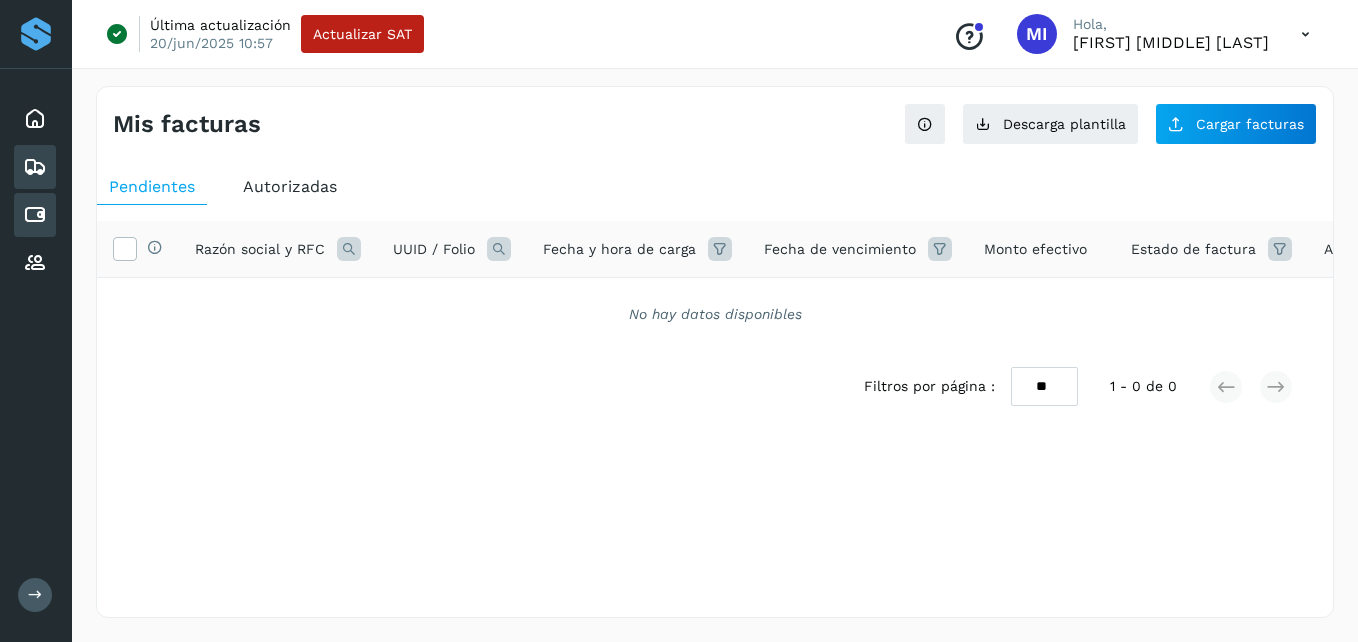 click at bounding box center [35, 167] 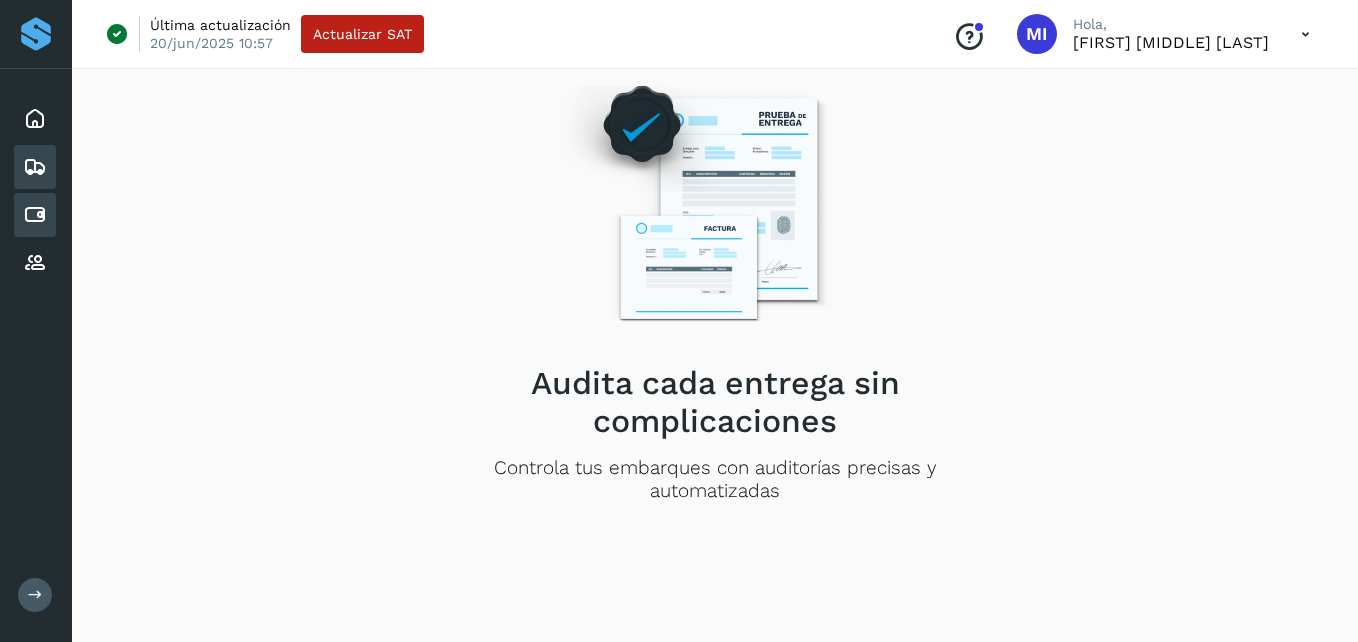 click at bounding box center (35, 215) 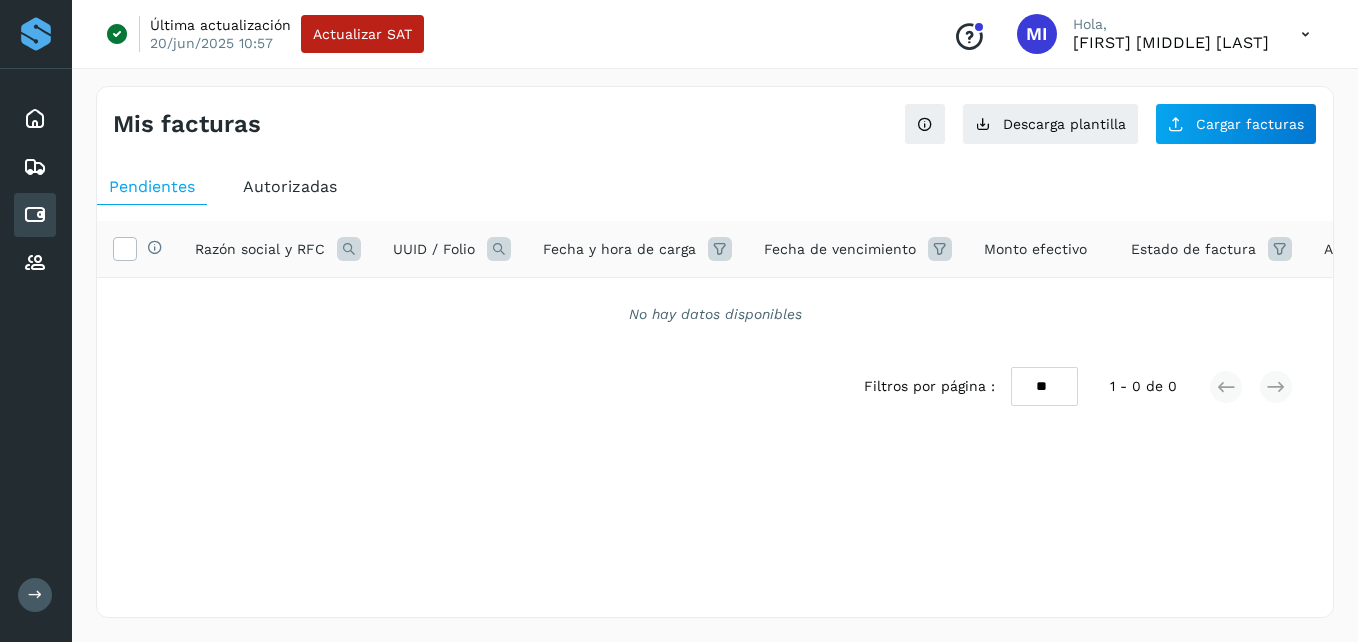 click on "Autorizadas" at bounding box center (290, 186) 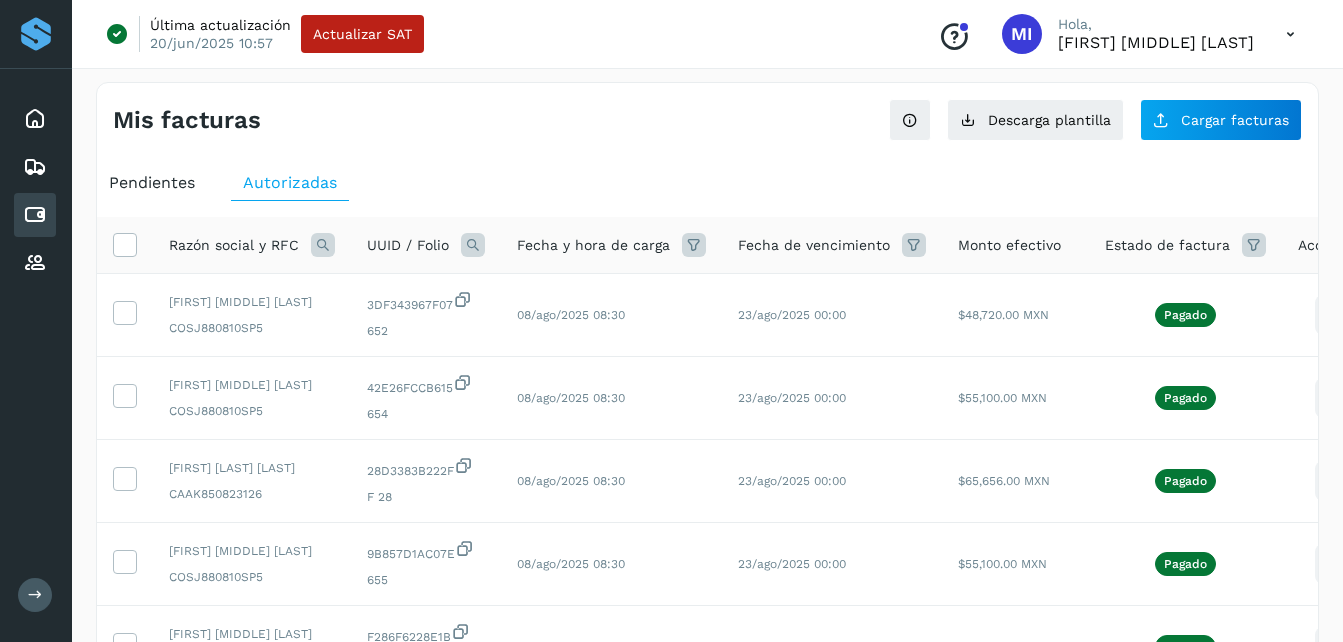 scroll, scrollTop: 0, scrollLeft: 0, axis: both 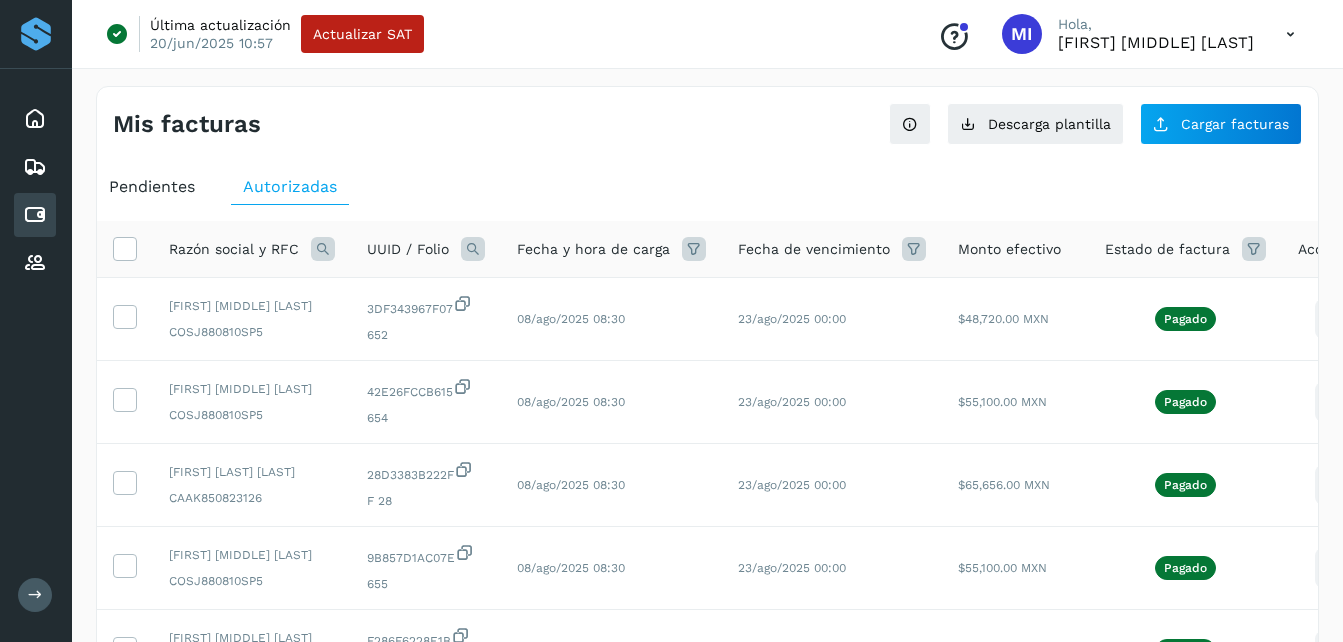 click at bounding box center (323, 249) 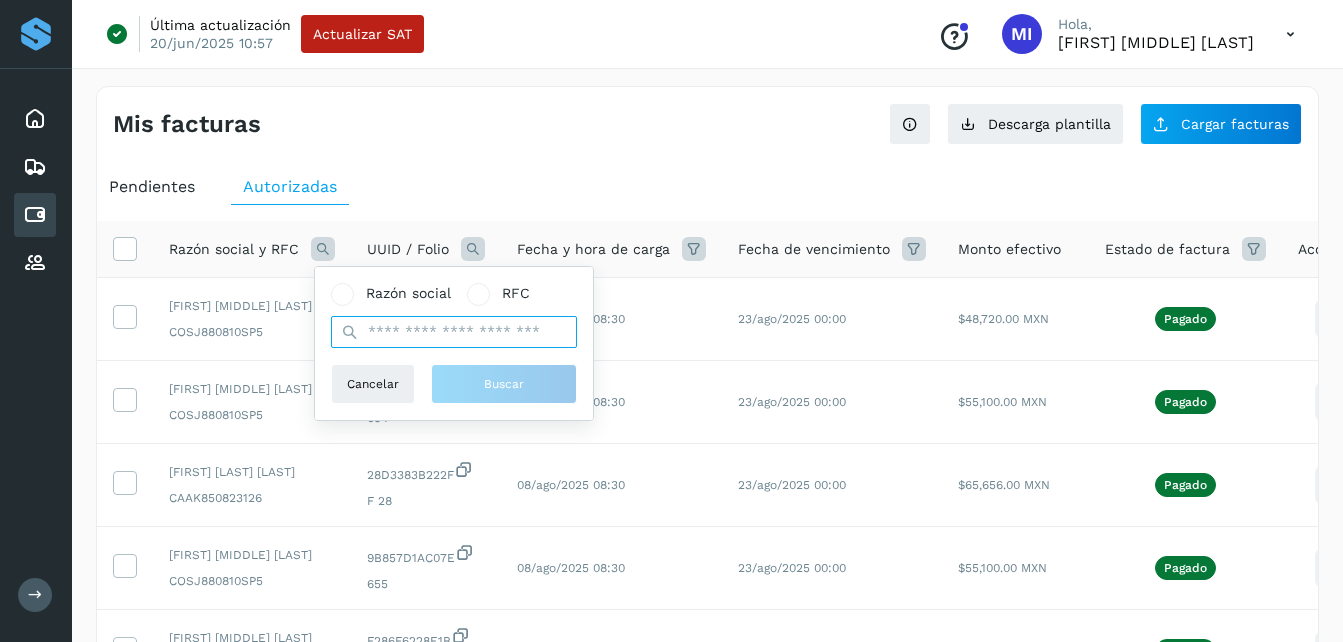 click at bounding box center [454, 332] 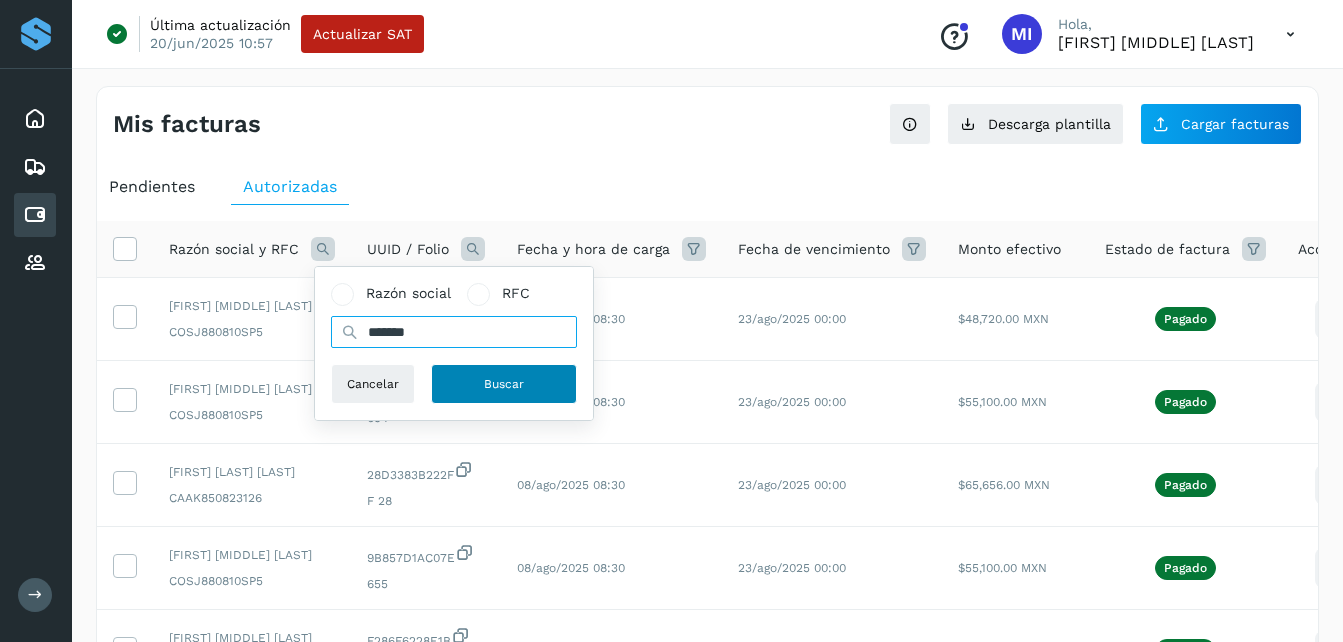 type on "*******" 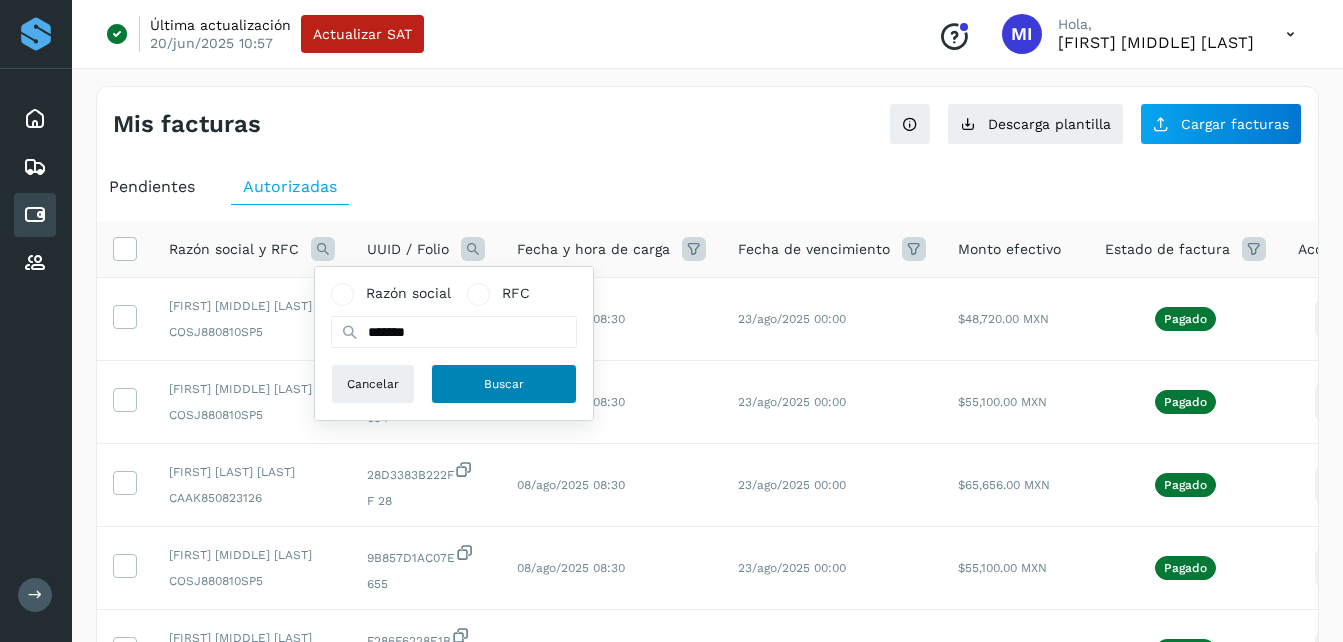 click on "Buscar" 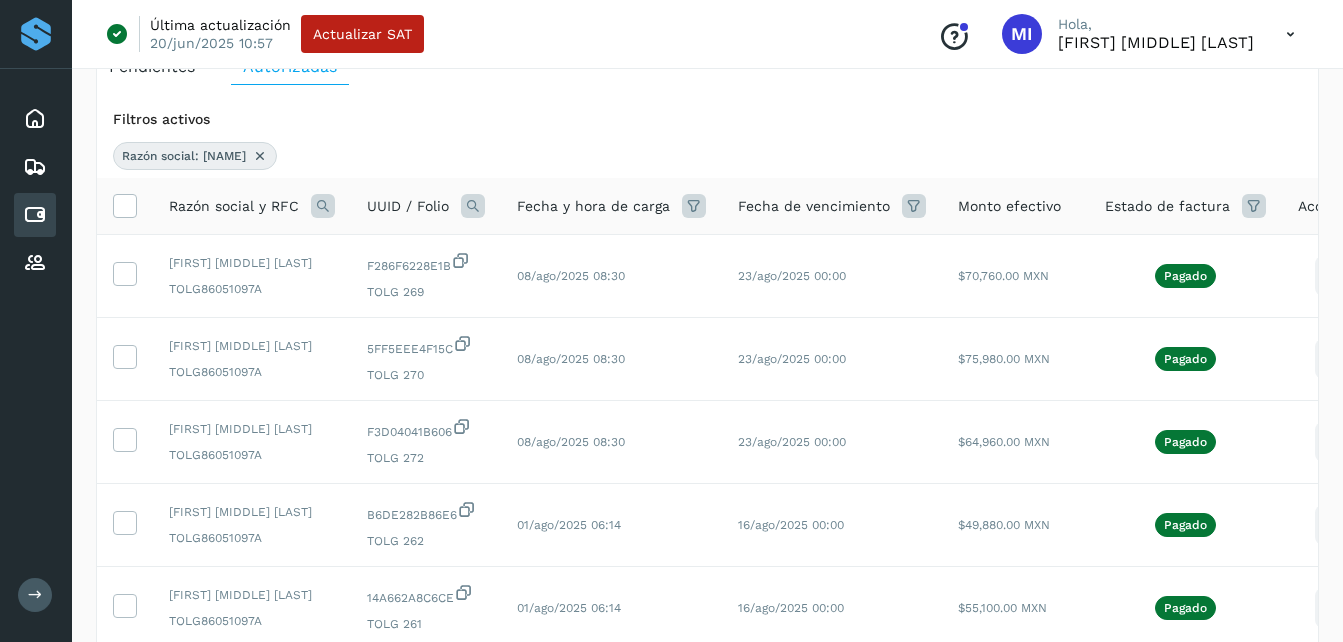 scroll, scrollTop: 160, scrollLeft: 0, axis: vertical 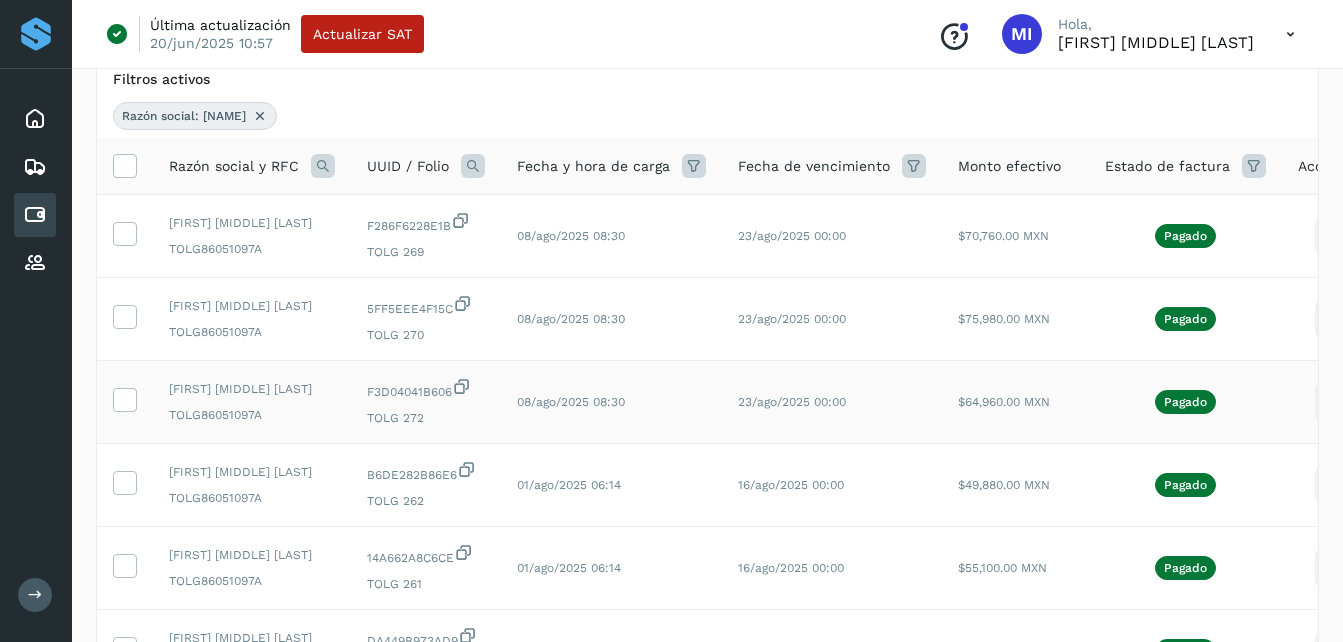 click 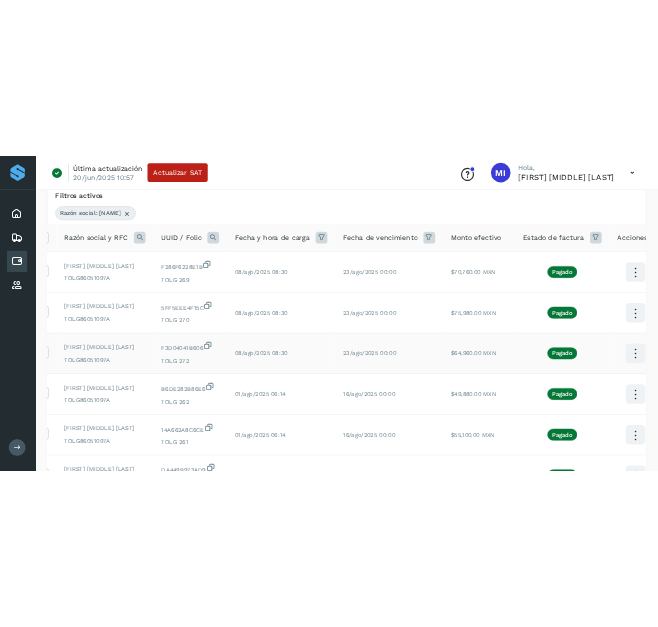 scroll, scrollTop: 0, scrollLeft: 40, axis: horizontal 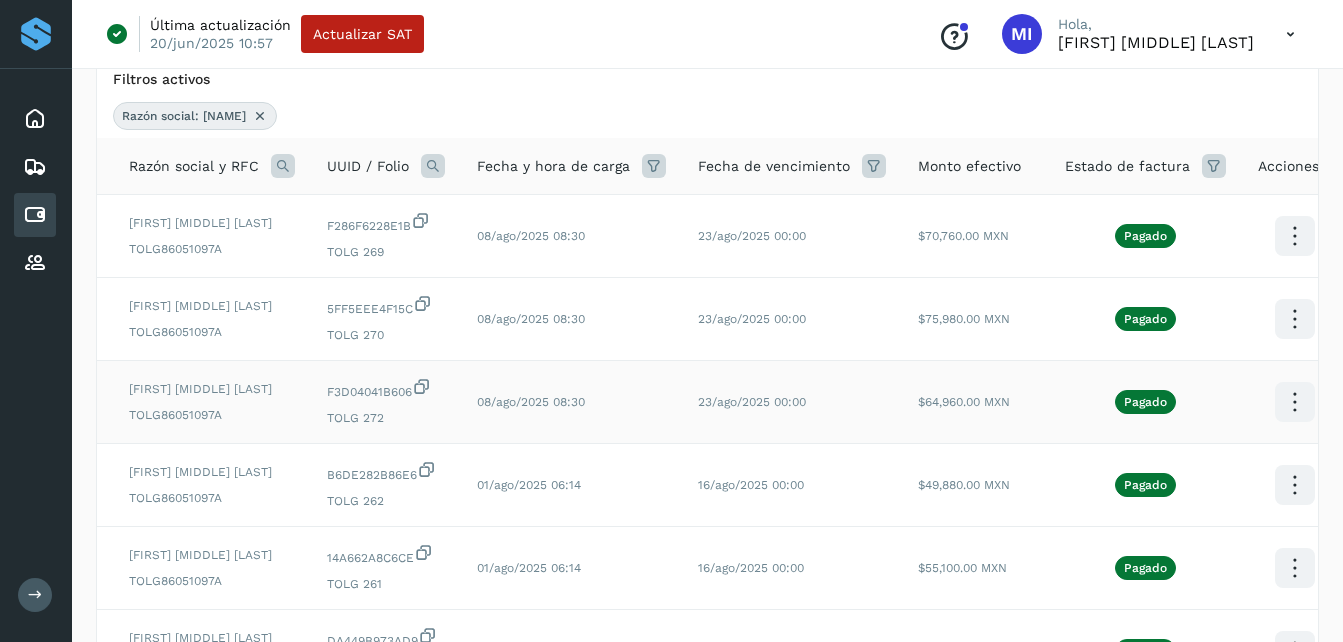 click at bounding box center [1294, 236] 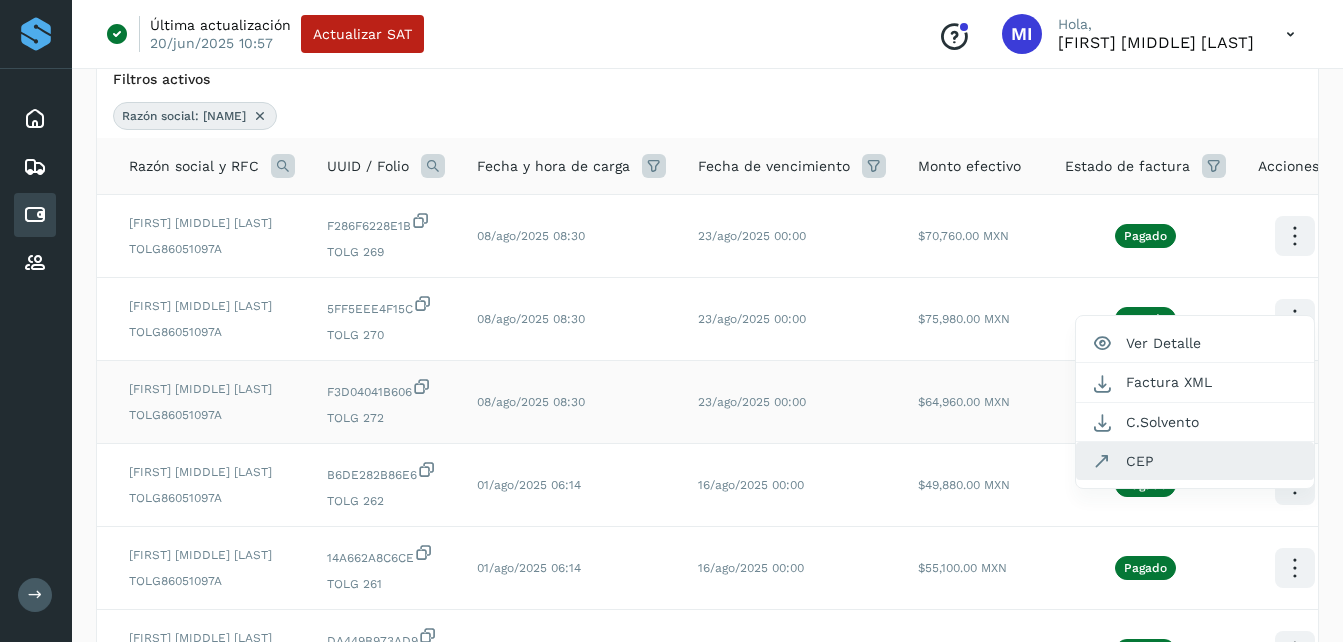 click on "CEP" 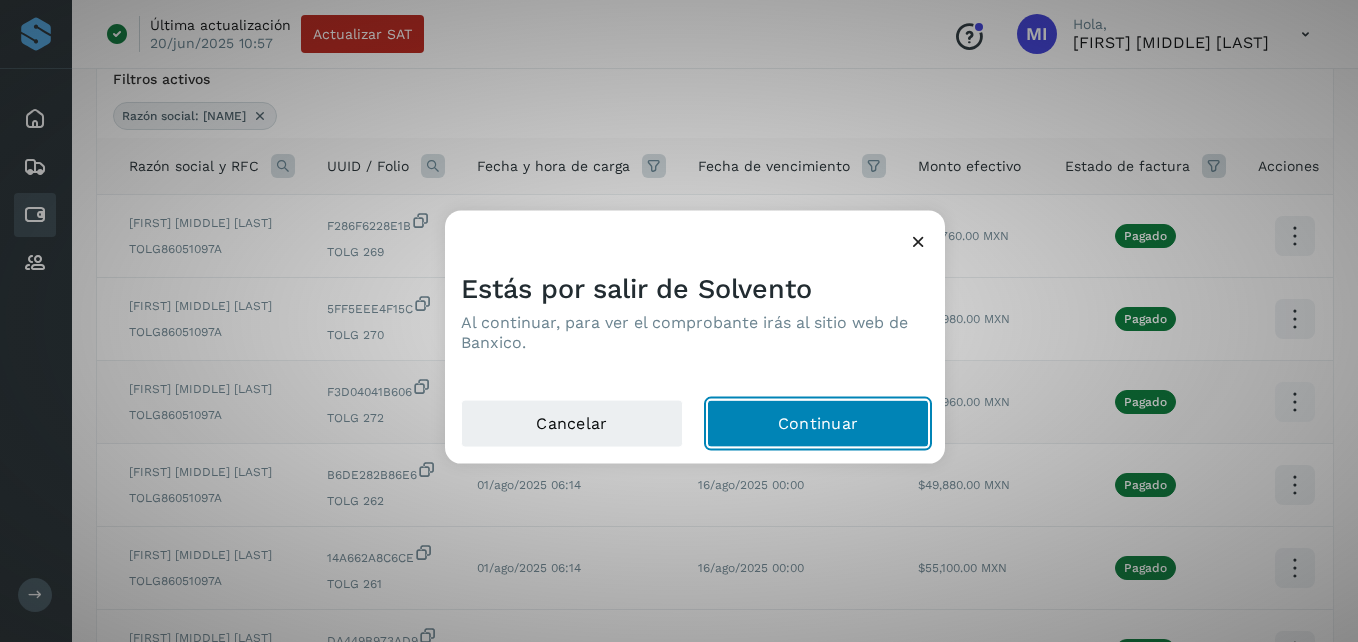 click on "Continuar" 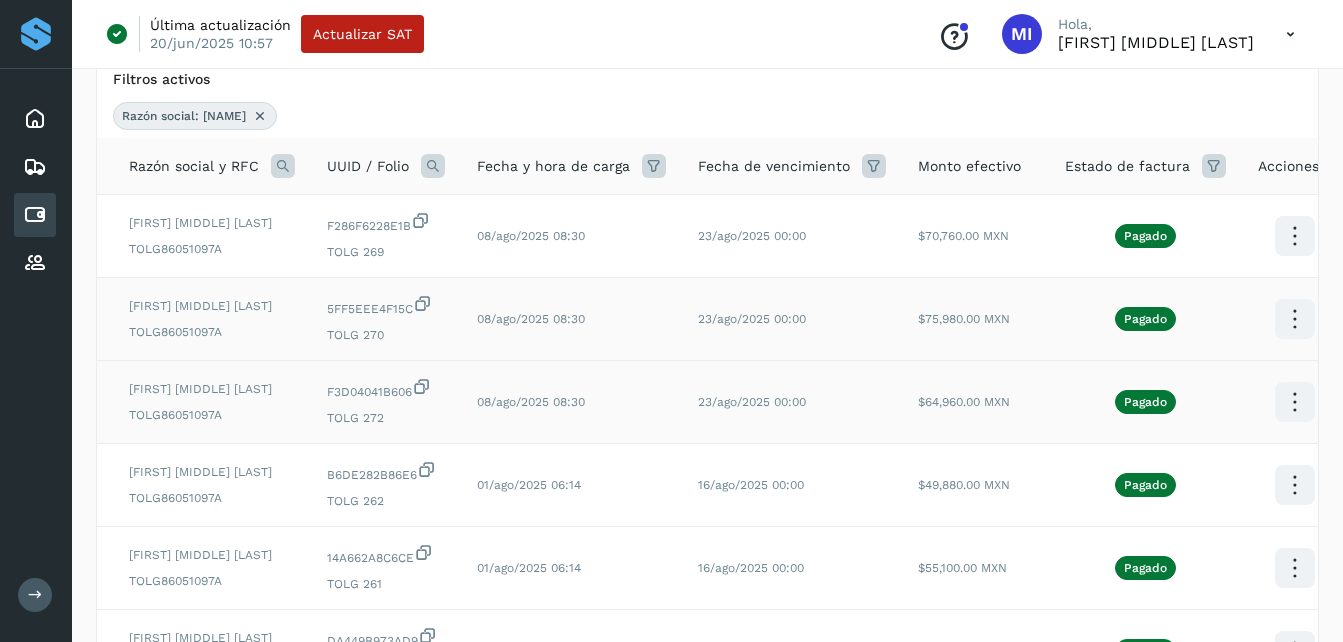 click at bounding box center (1294, 236) 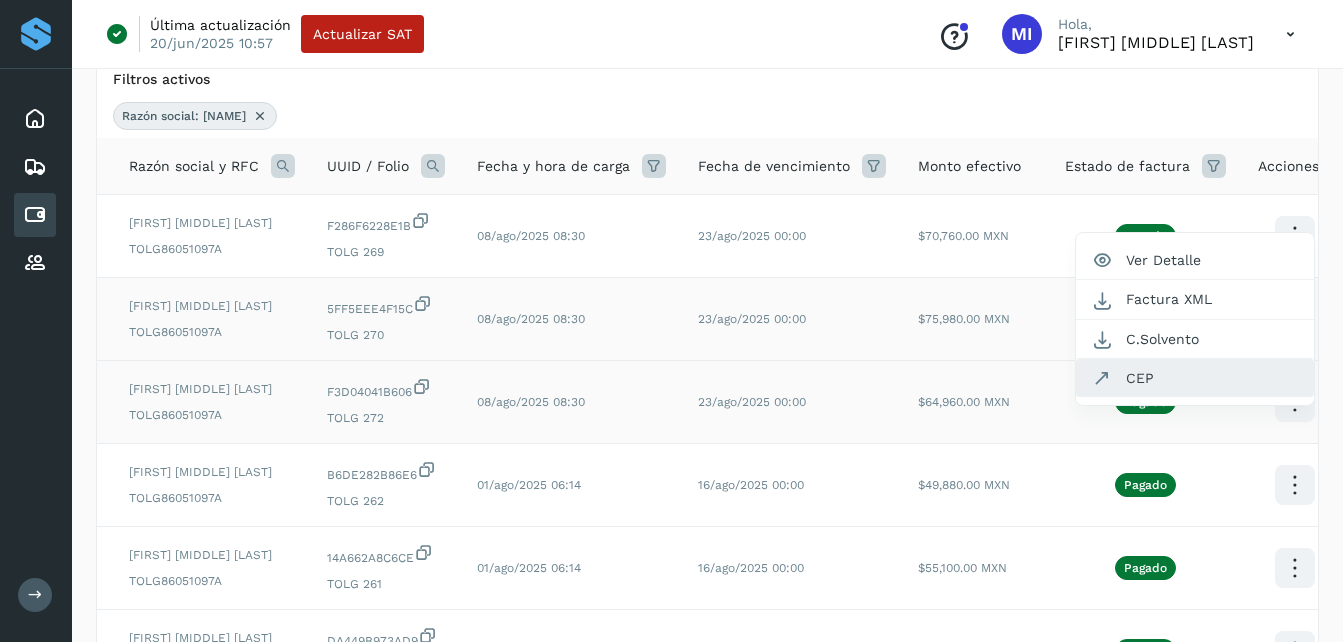 click on "CEP" 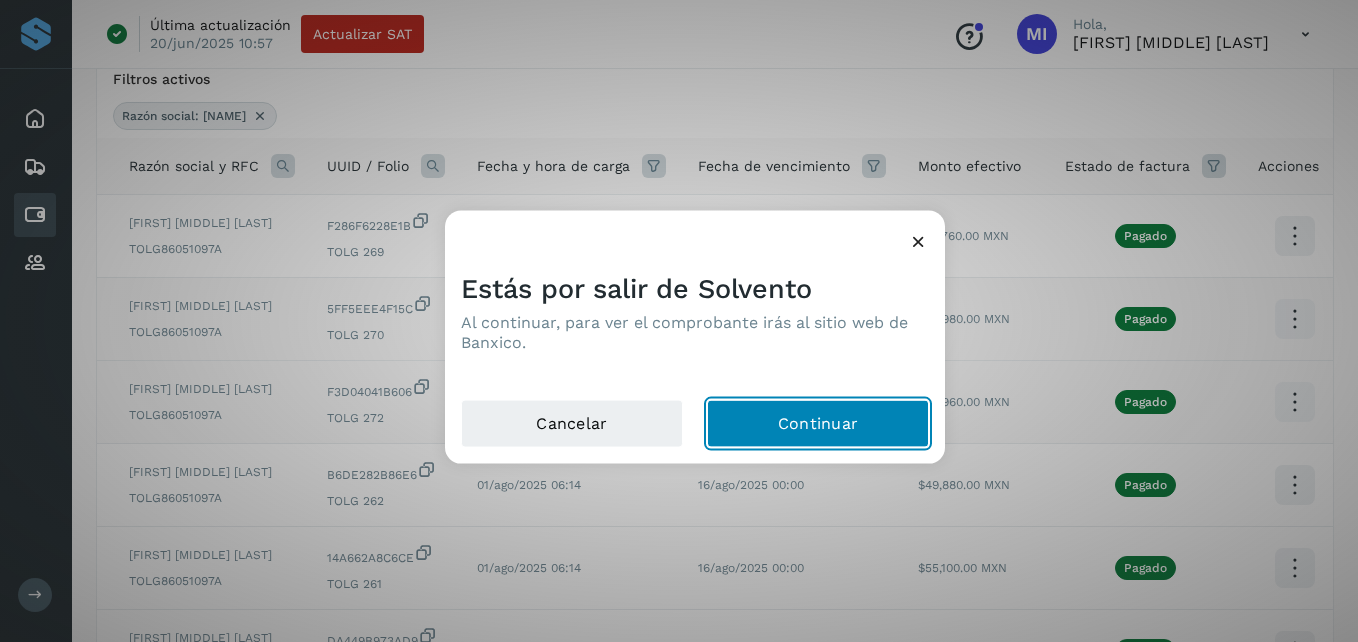 click on "Continuar" 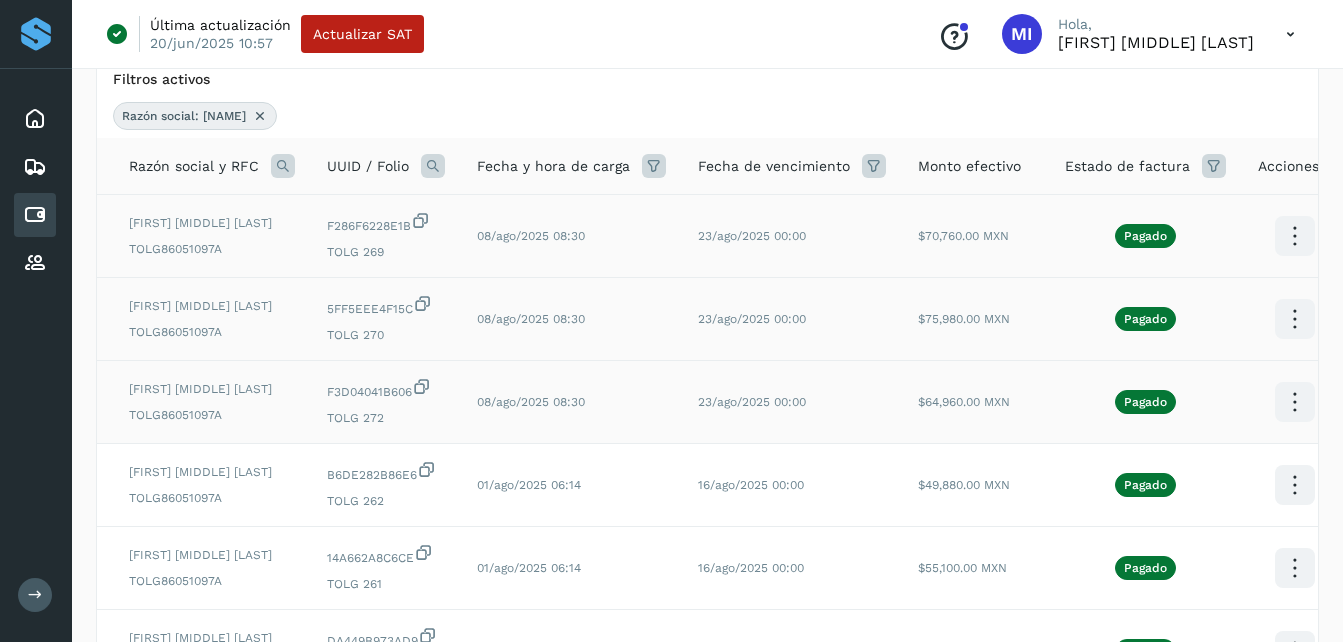 click at bounding box center (1294, 236) 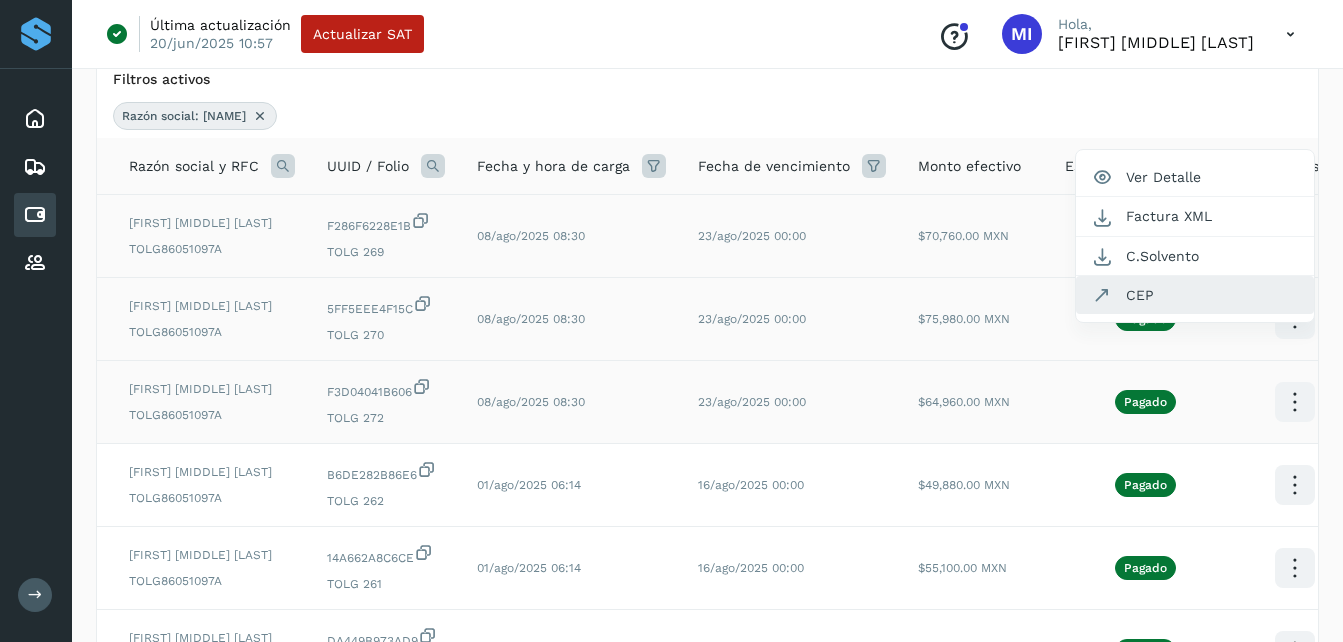 click on "CEP" 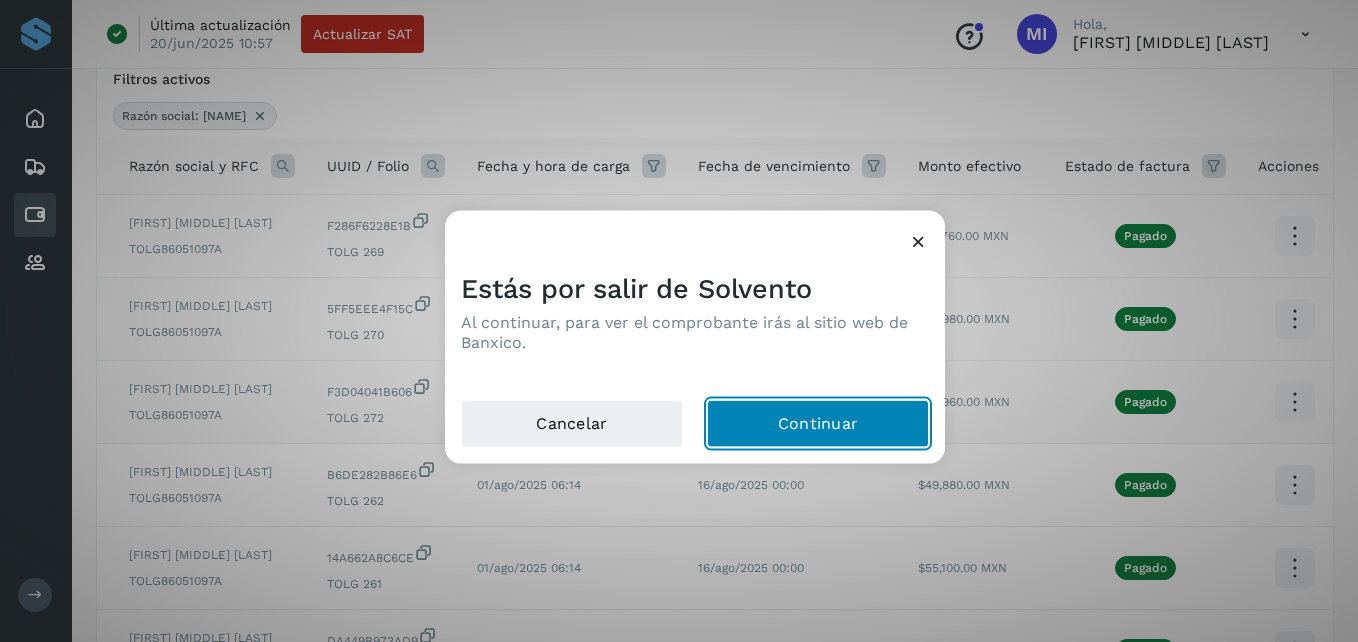 click on "Continuar" 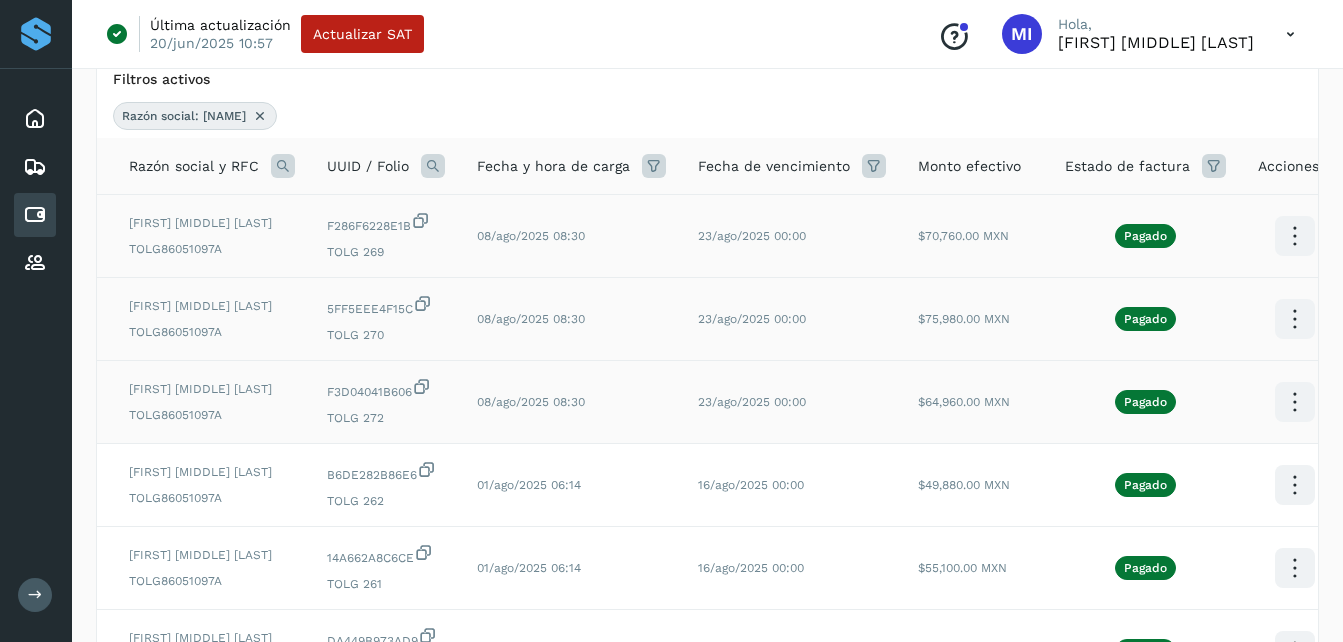 click at bounding box center [260, 116] 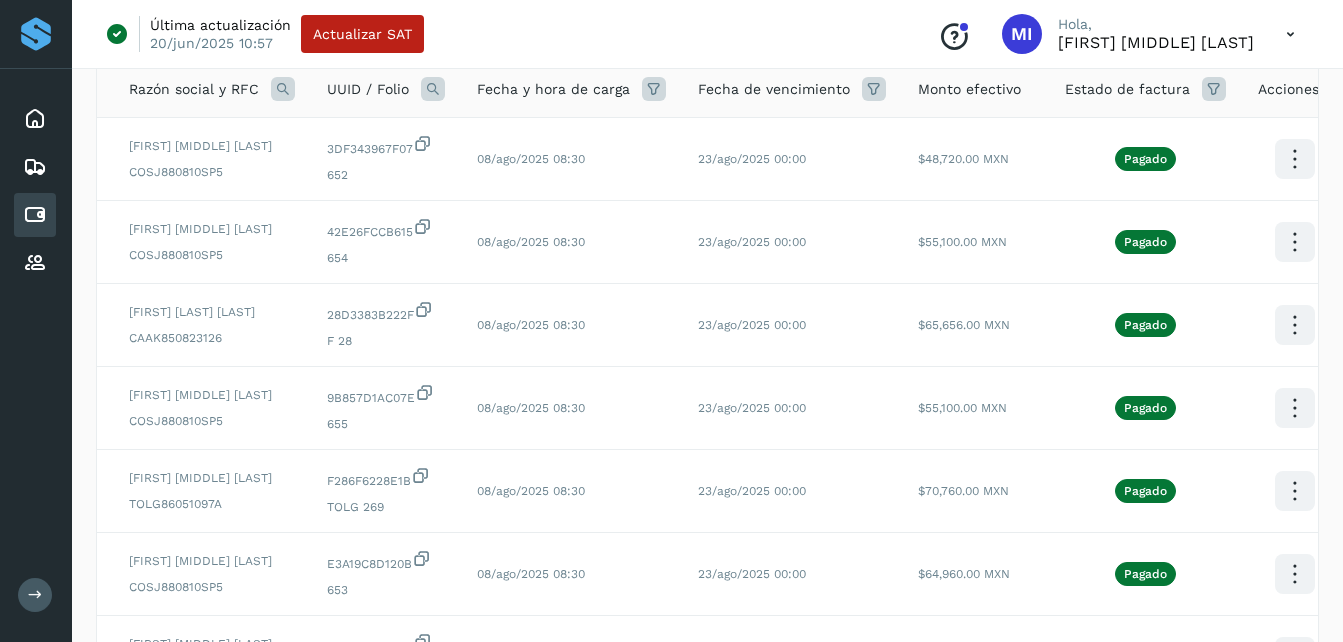 click at bounding box center (283, 89) 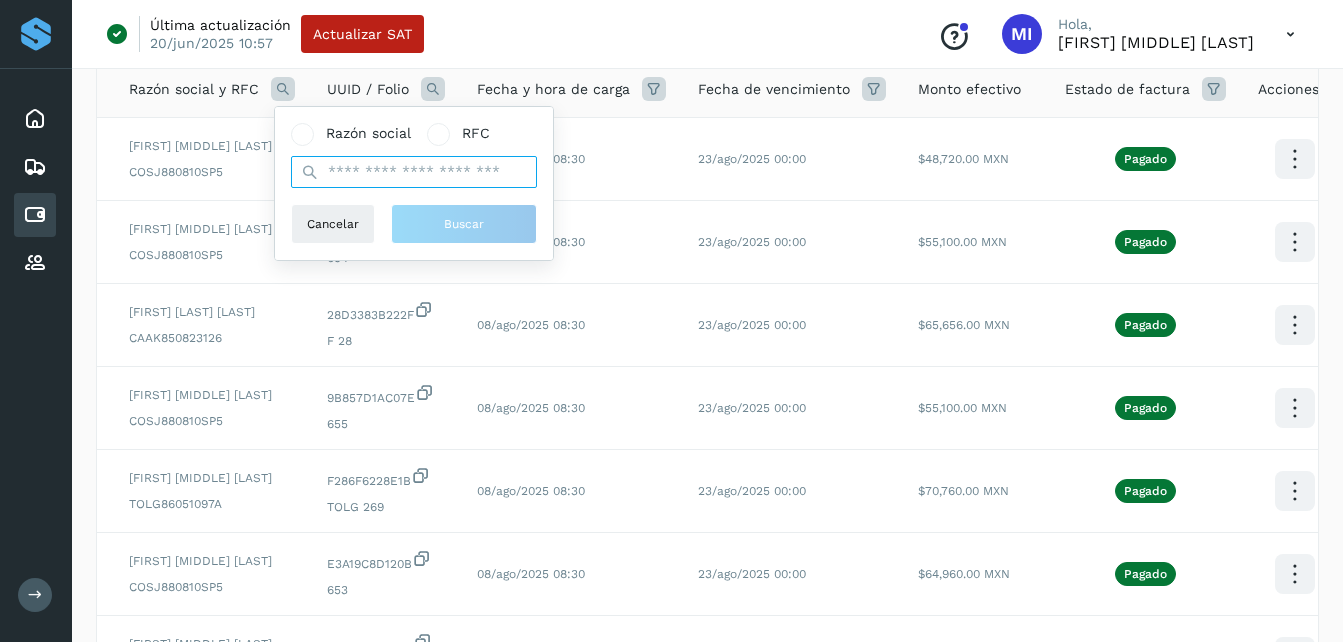 click at bounding box center [414, 172] 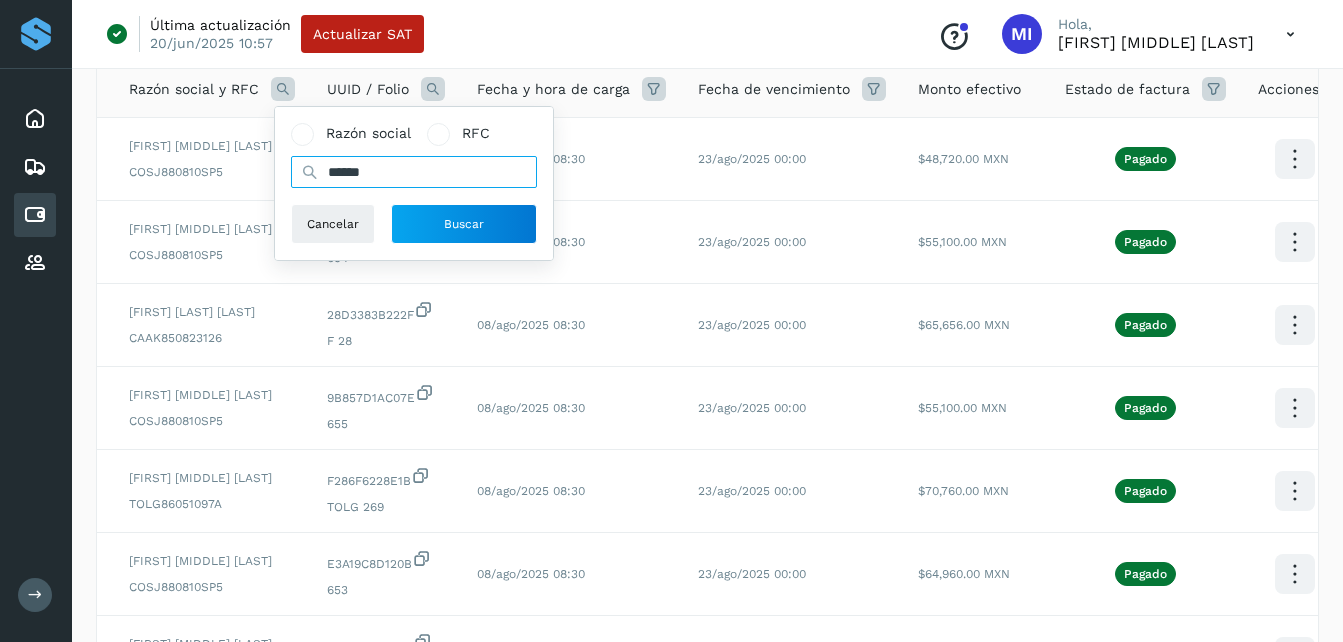type on "******" 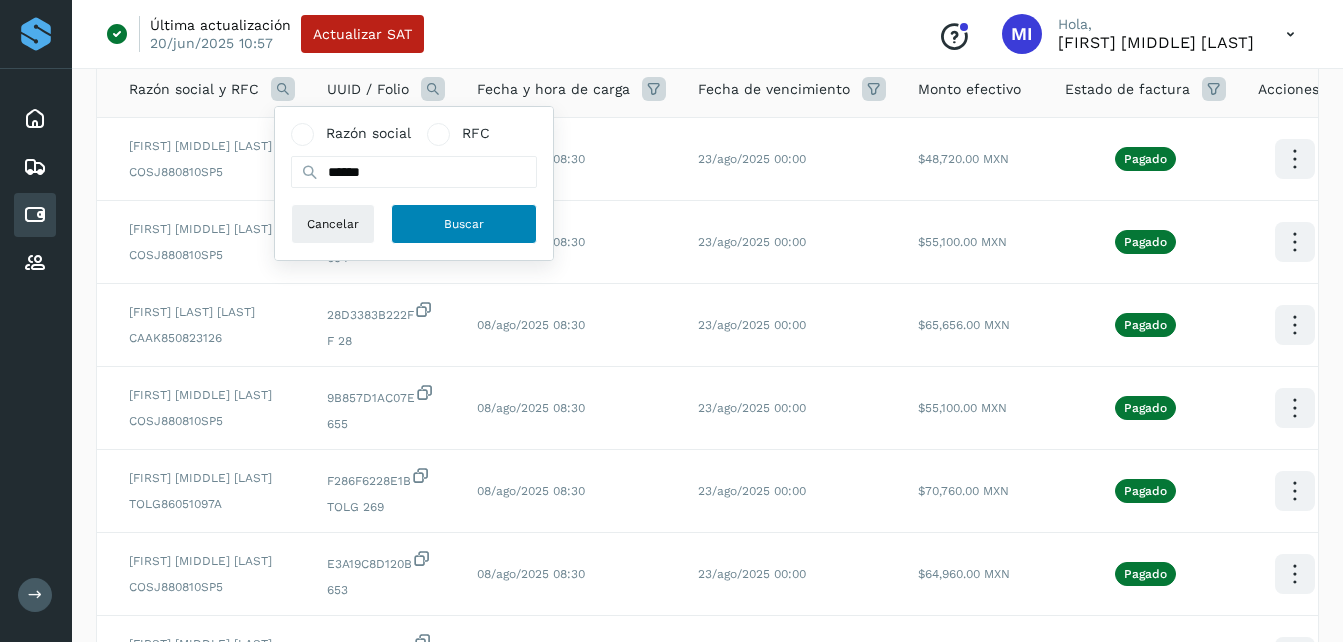 click on "Buscar" at bounding box center [464, 224] 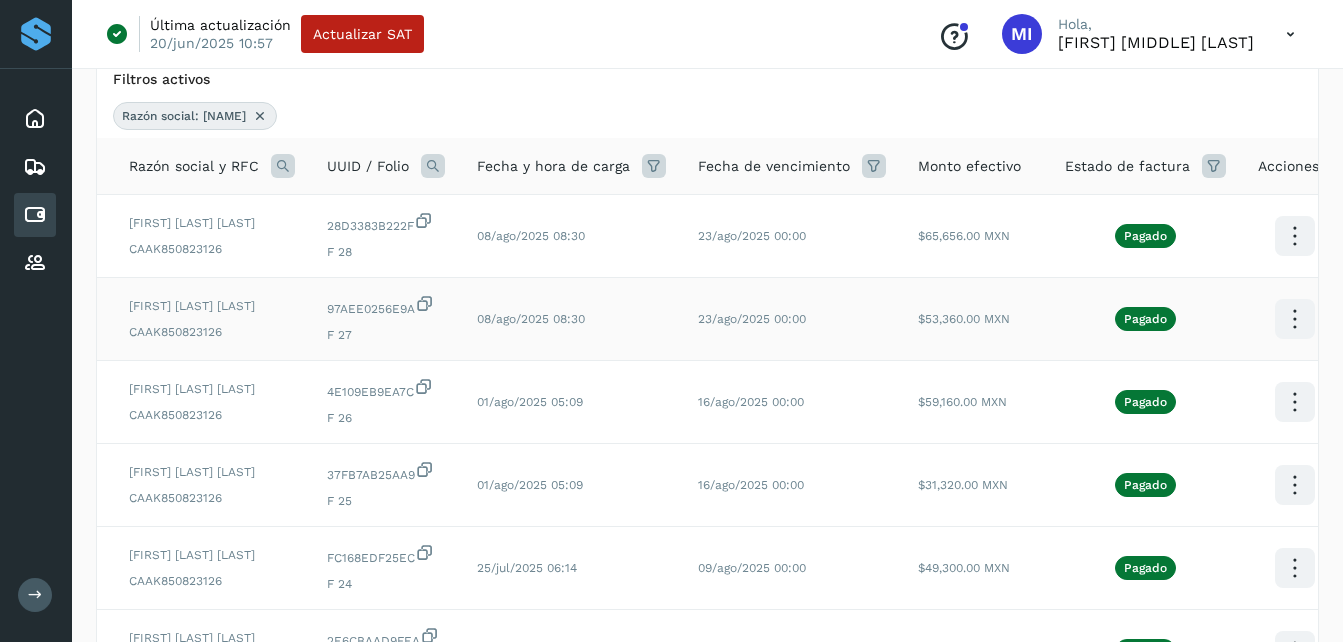 click at bounding box center (1294, 236) 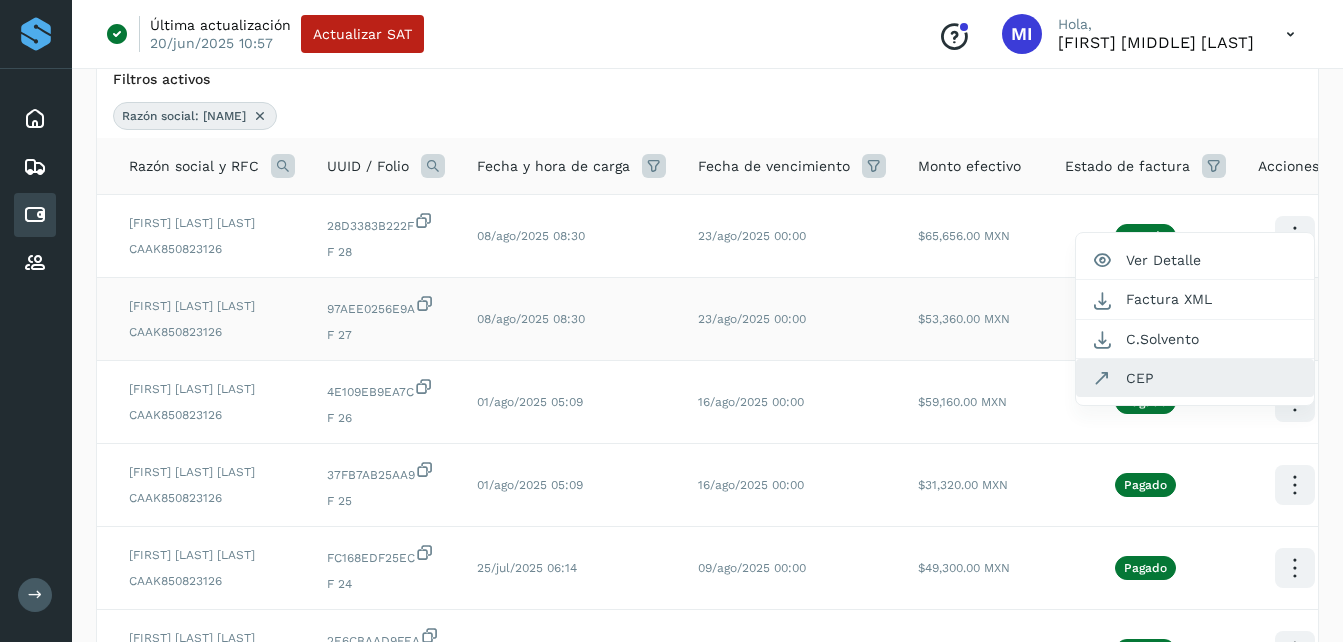 click on "CEP" 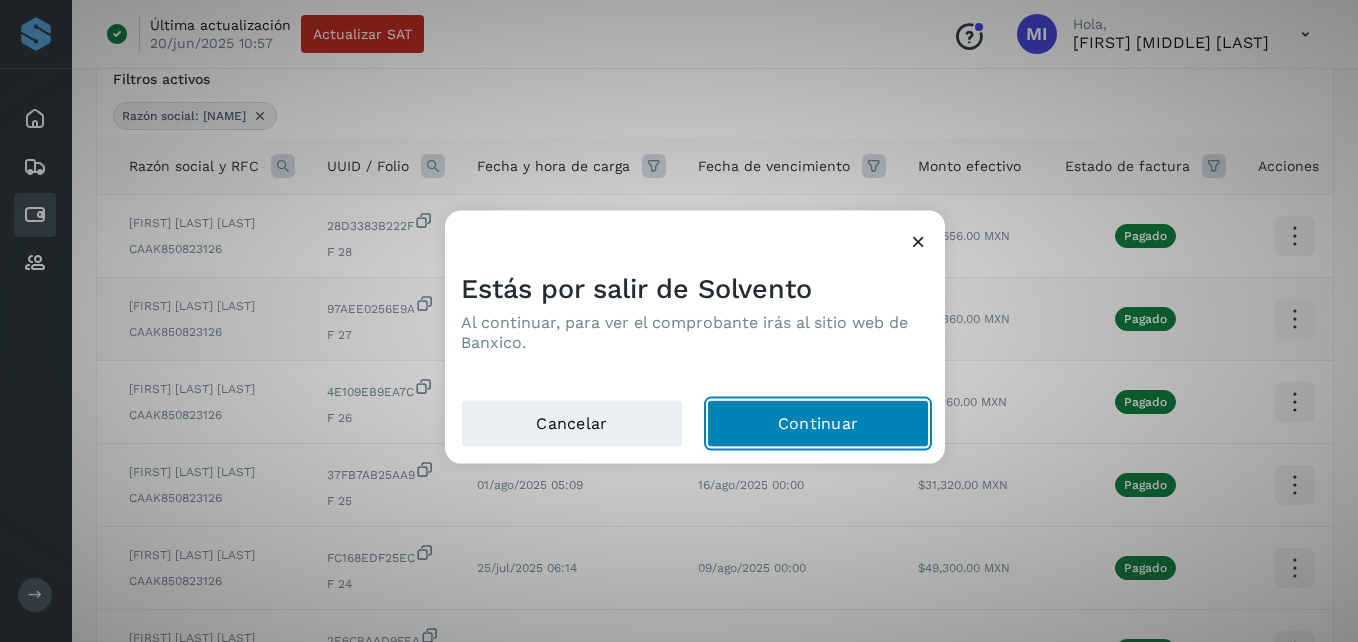 click on "Continuar" 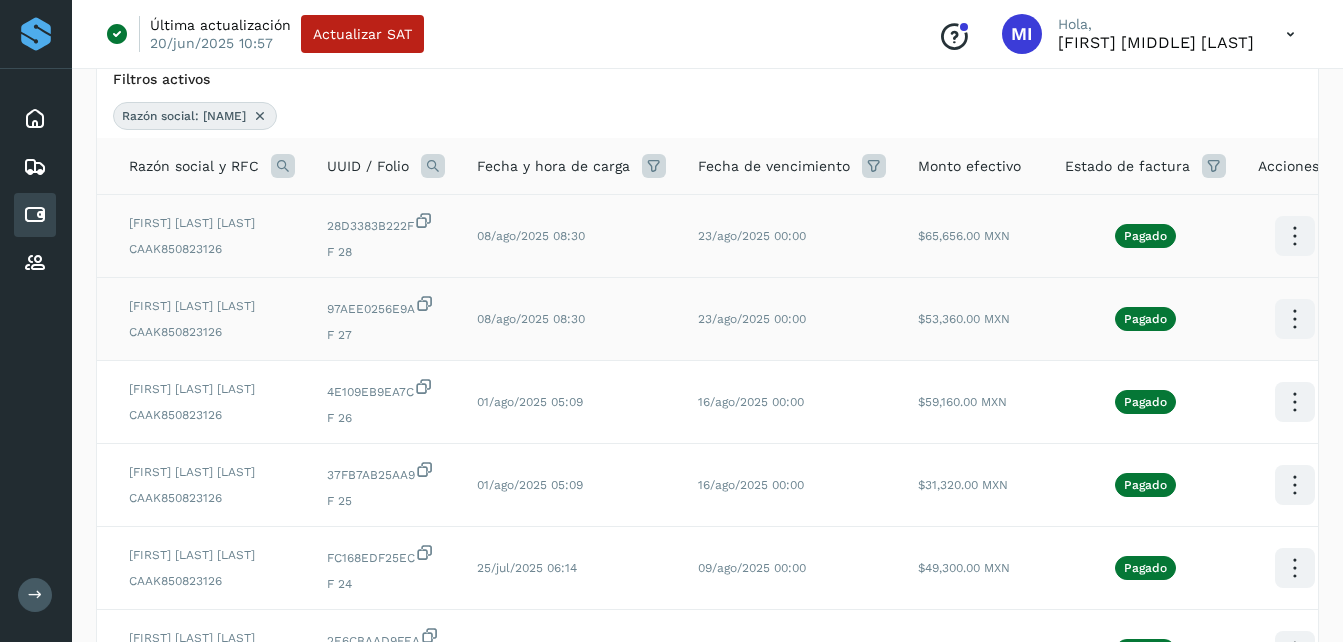 click at bounding box center [1294, 236] 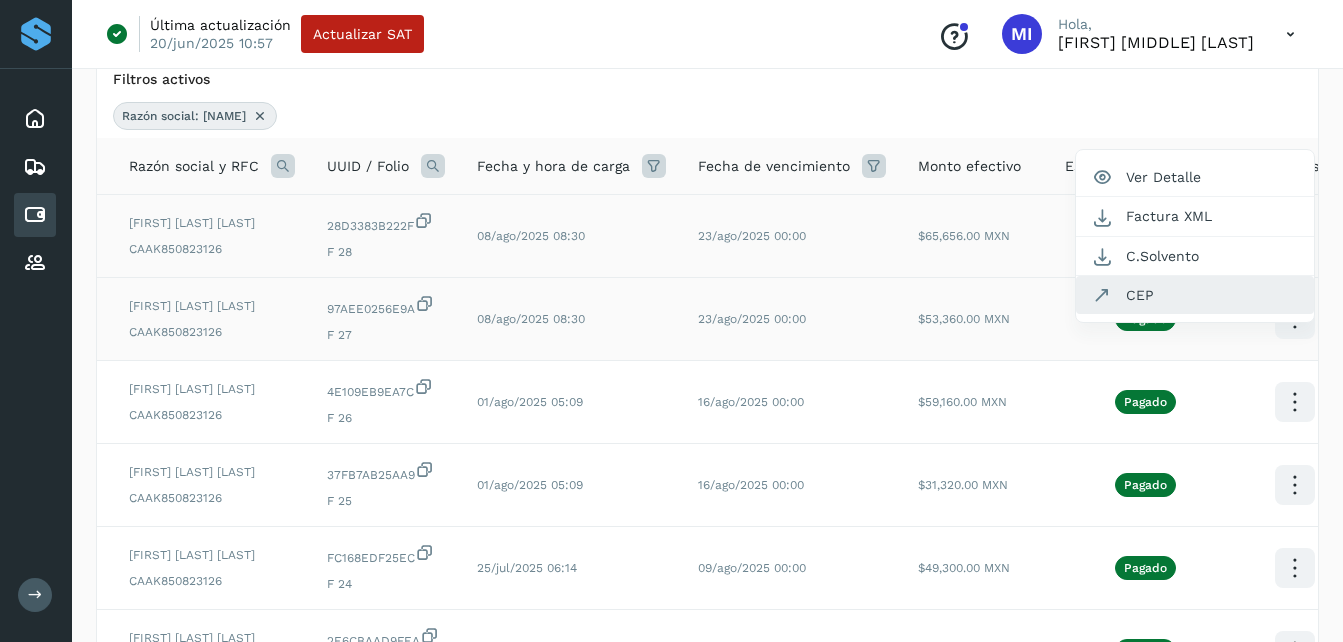 click on "CEP" 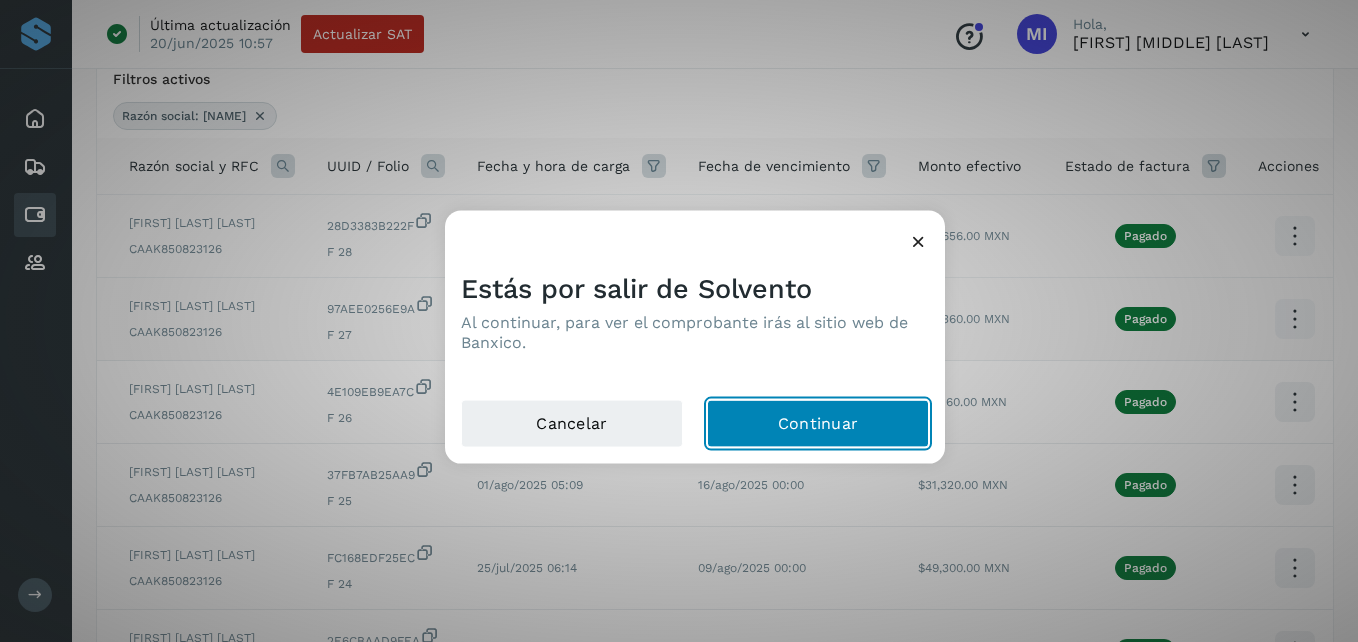 click on "Continuar" 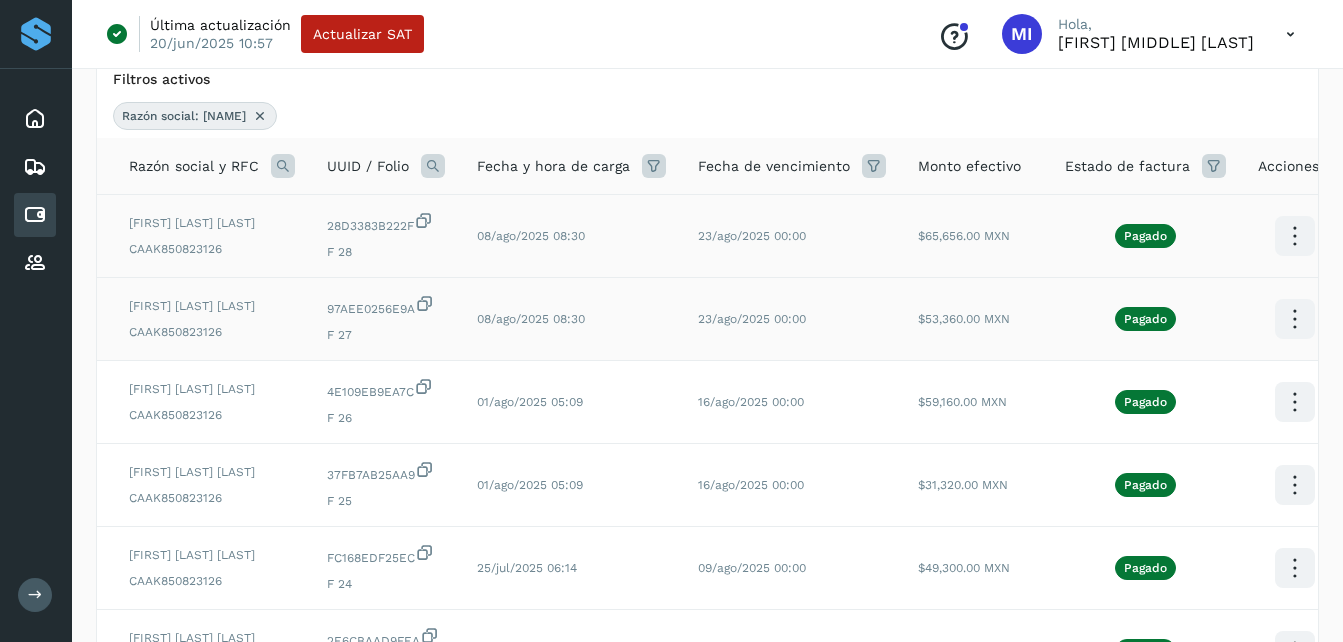 click at bounding box center [260, 116] 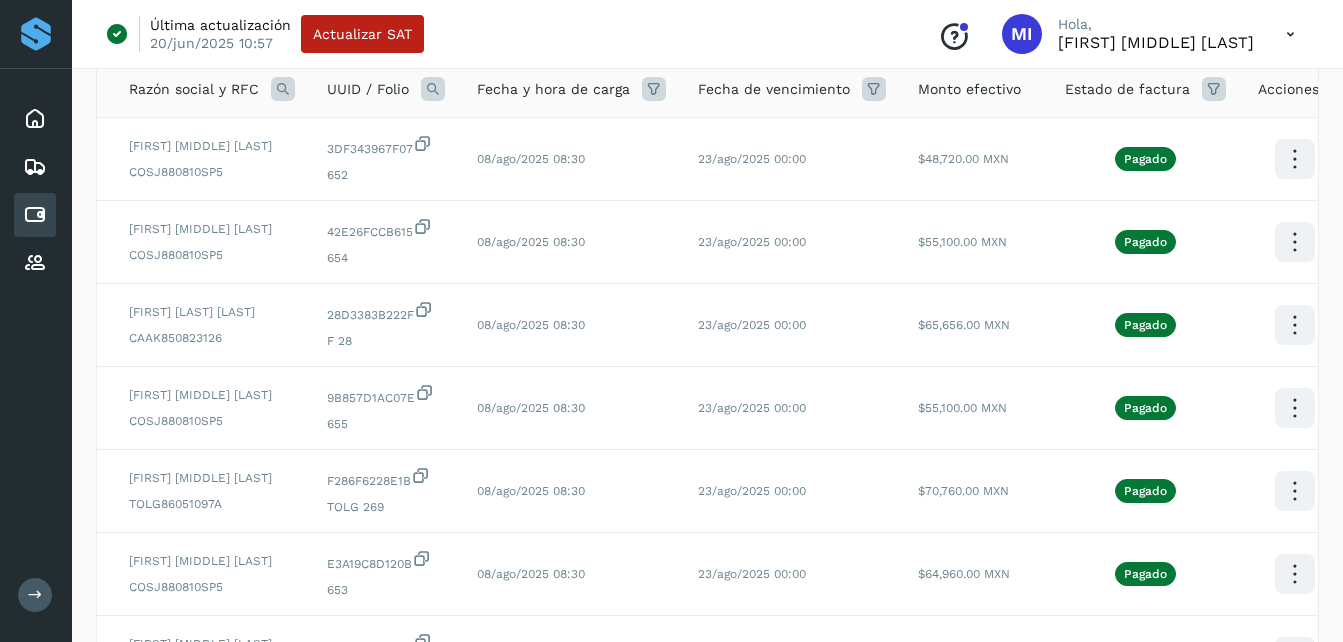 click at bounding box center [283, 89] 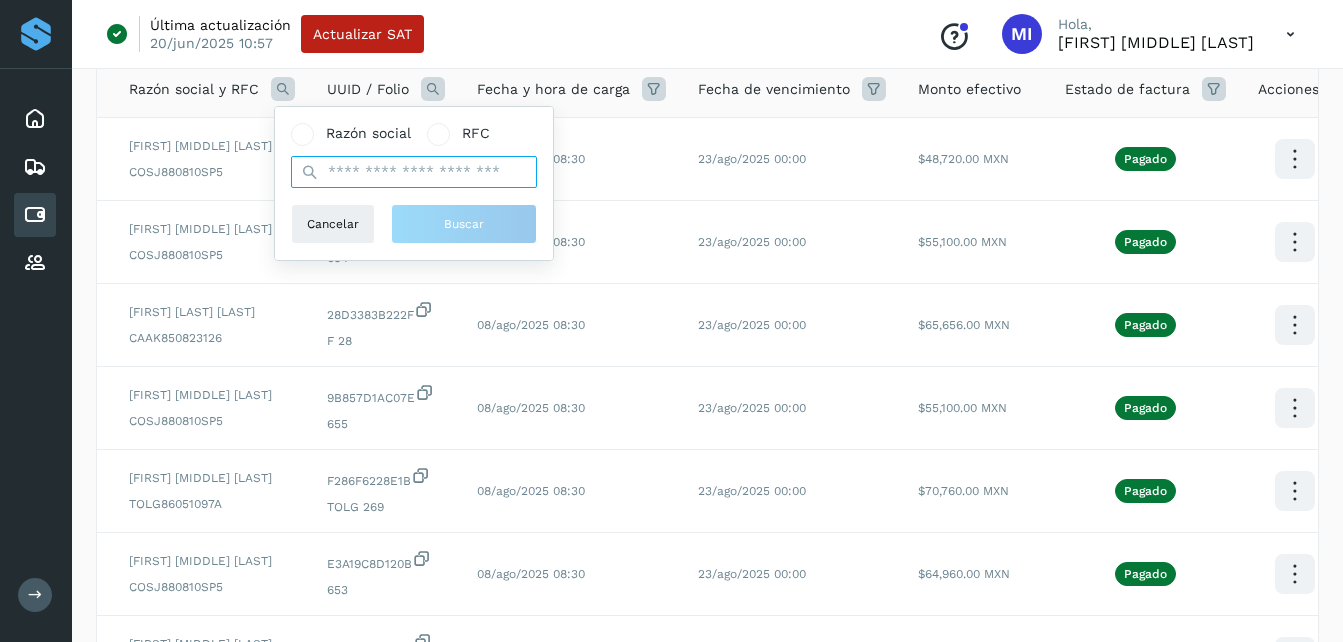 click at bounding box center [414, 172] 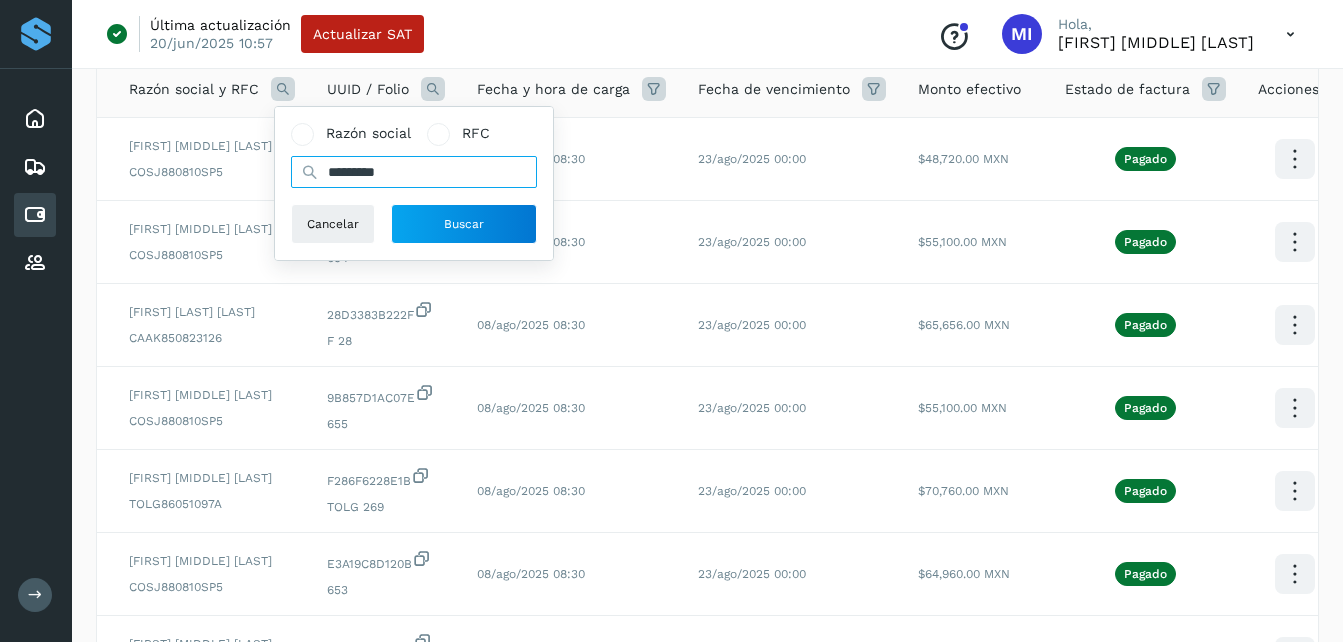 type on "*********" 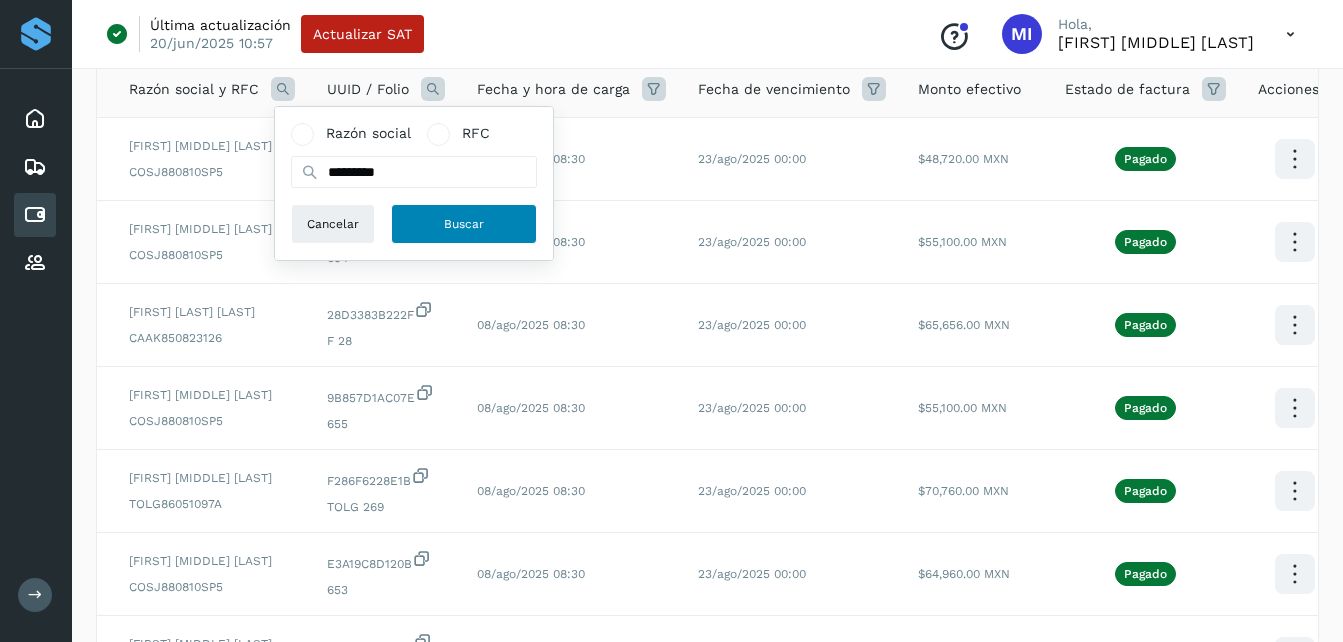 click on "Buscar" at bounding box center [464, 224] 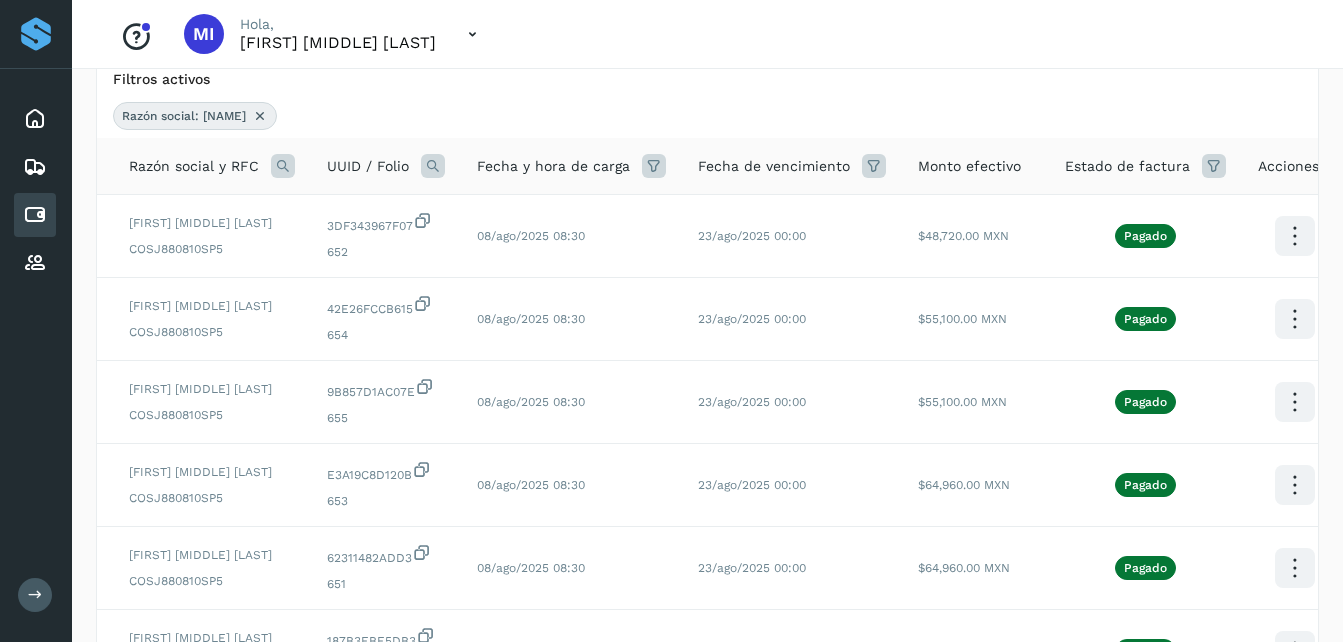 scroll, scrollTop: 0, scrollLeft: 0, axis: both 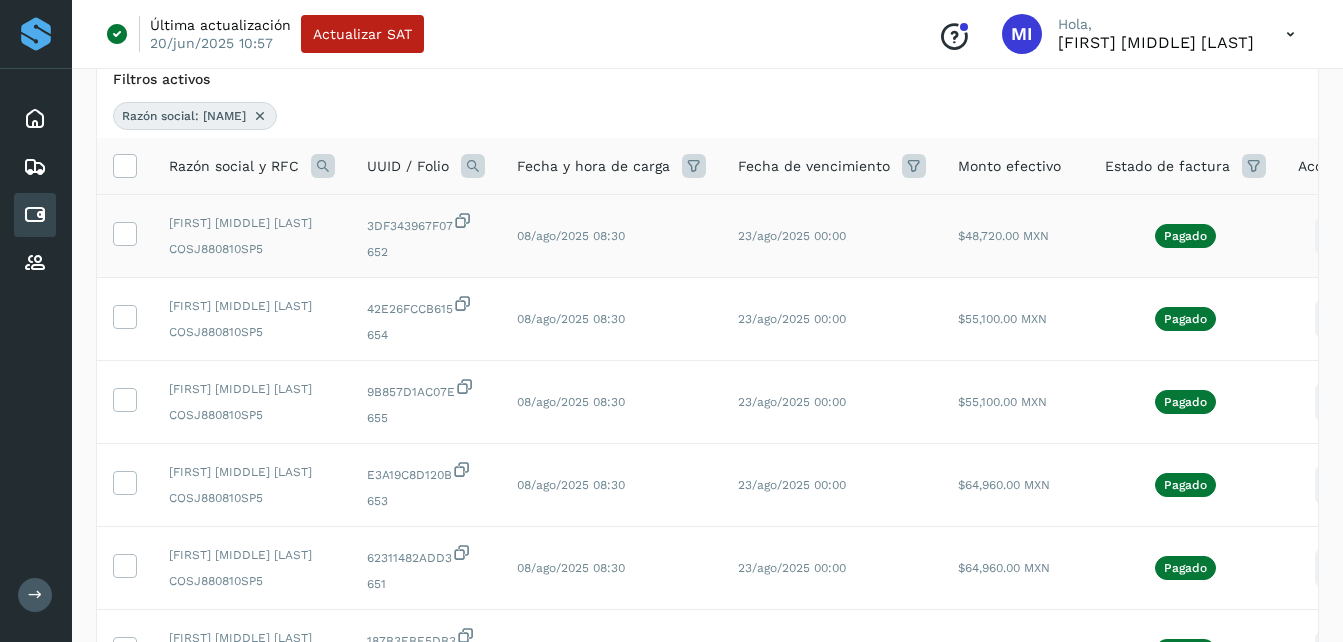 click at bounding box center (1334, 236) 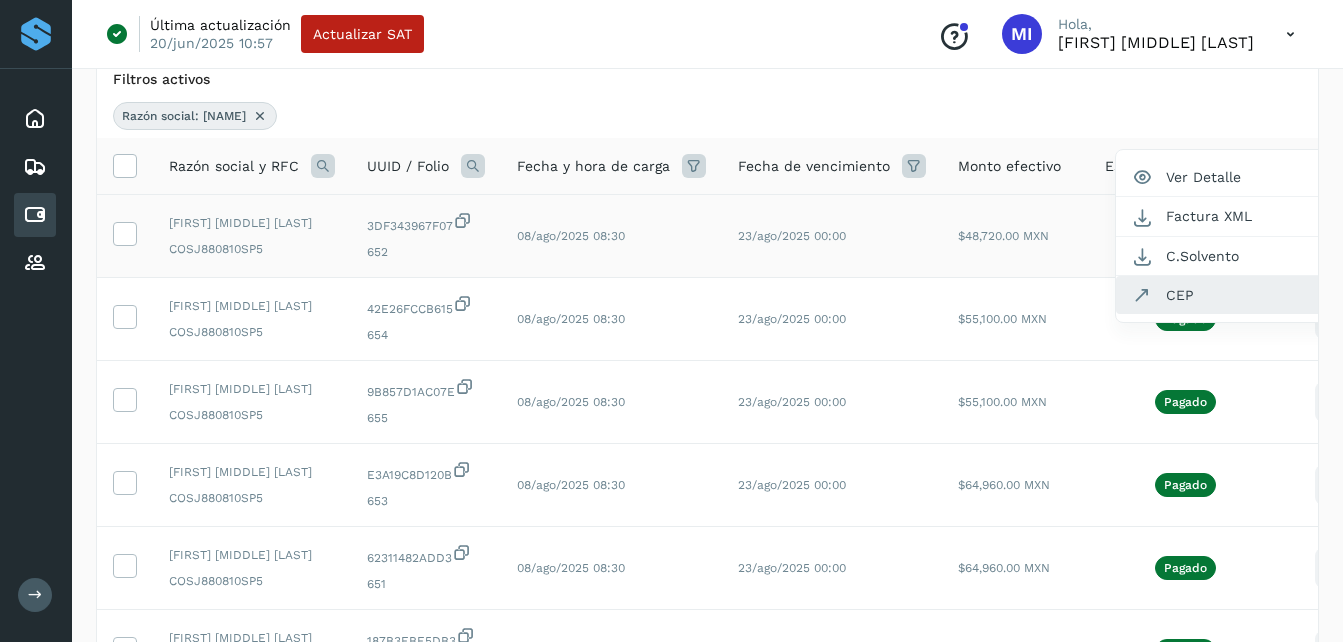click on "CEP" 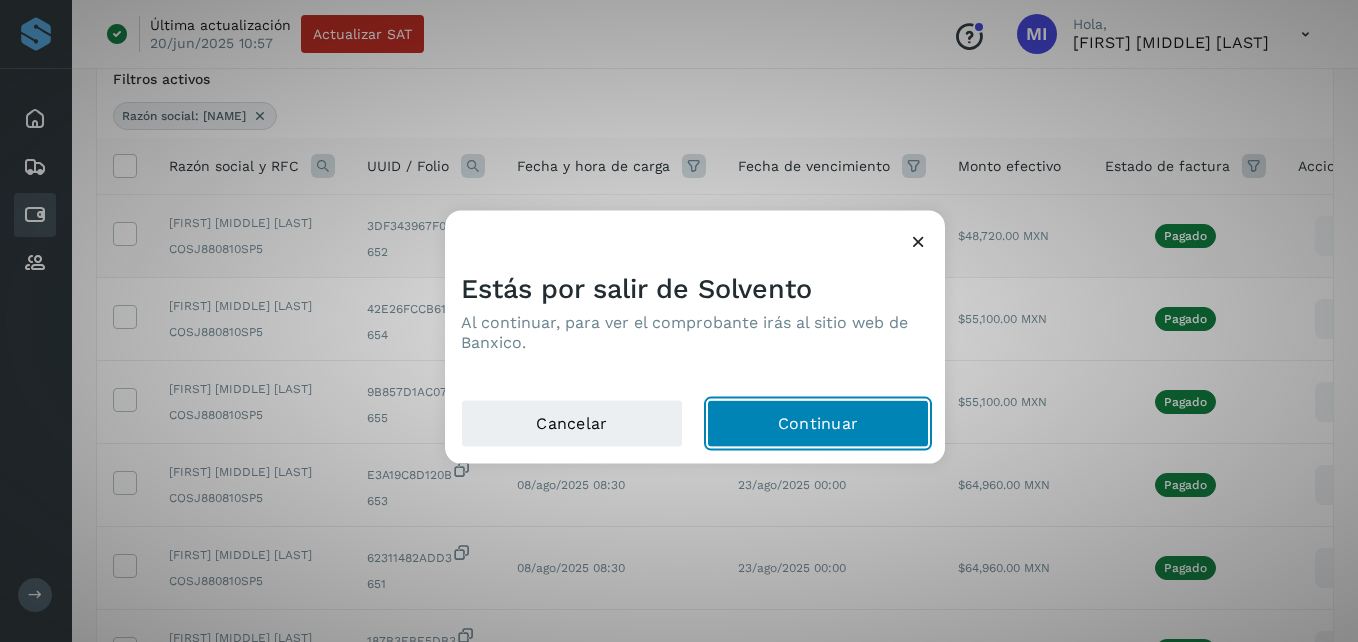 click on "Continuar" 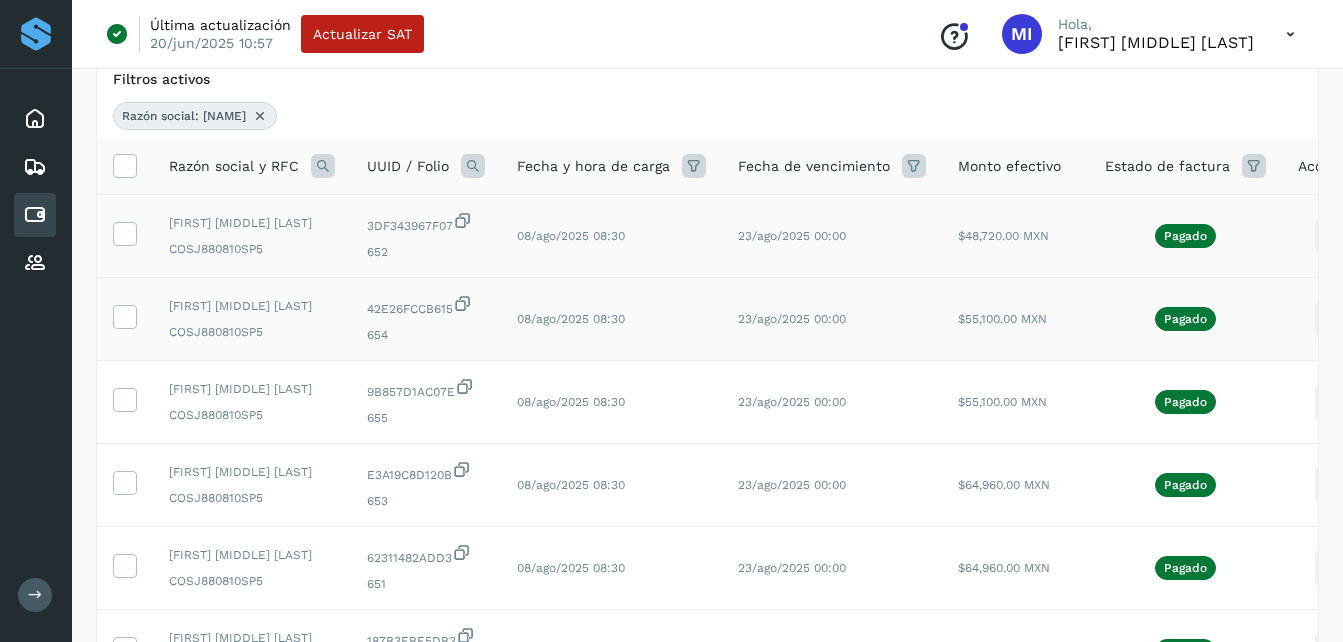 click at bounding box center (1334, 236) 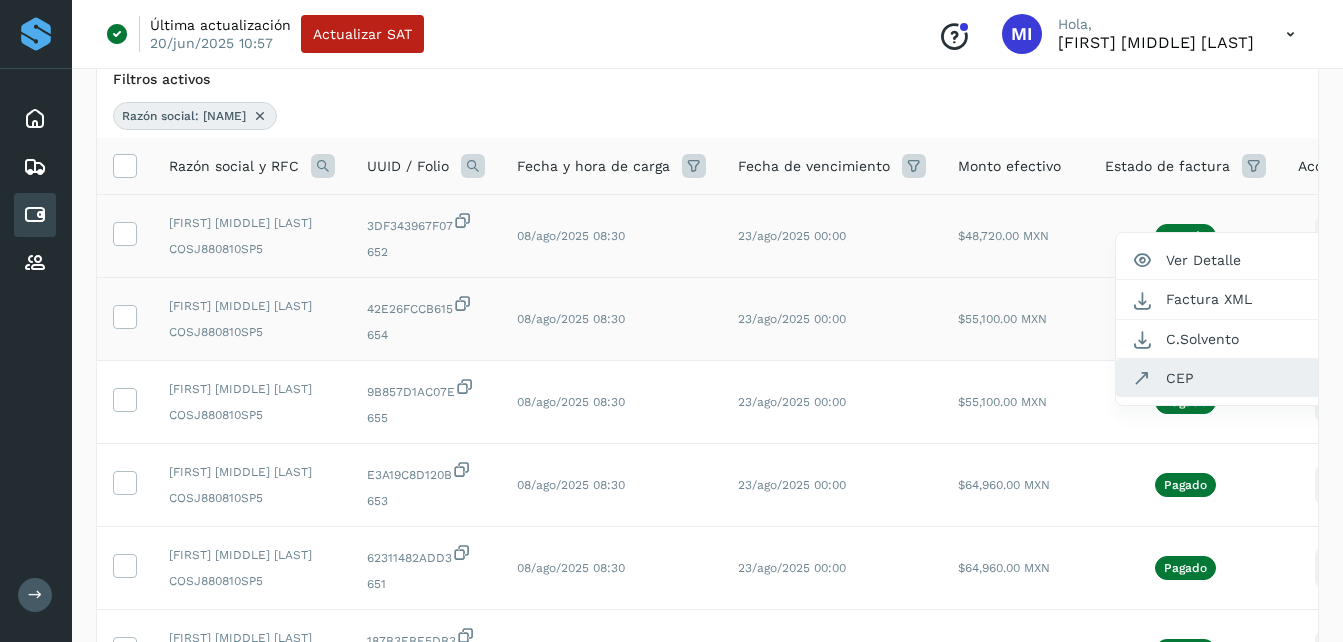 click on "CEP" 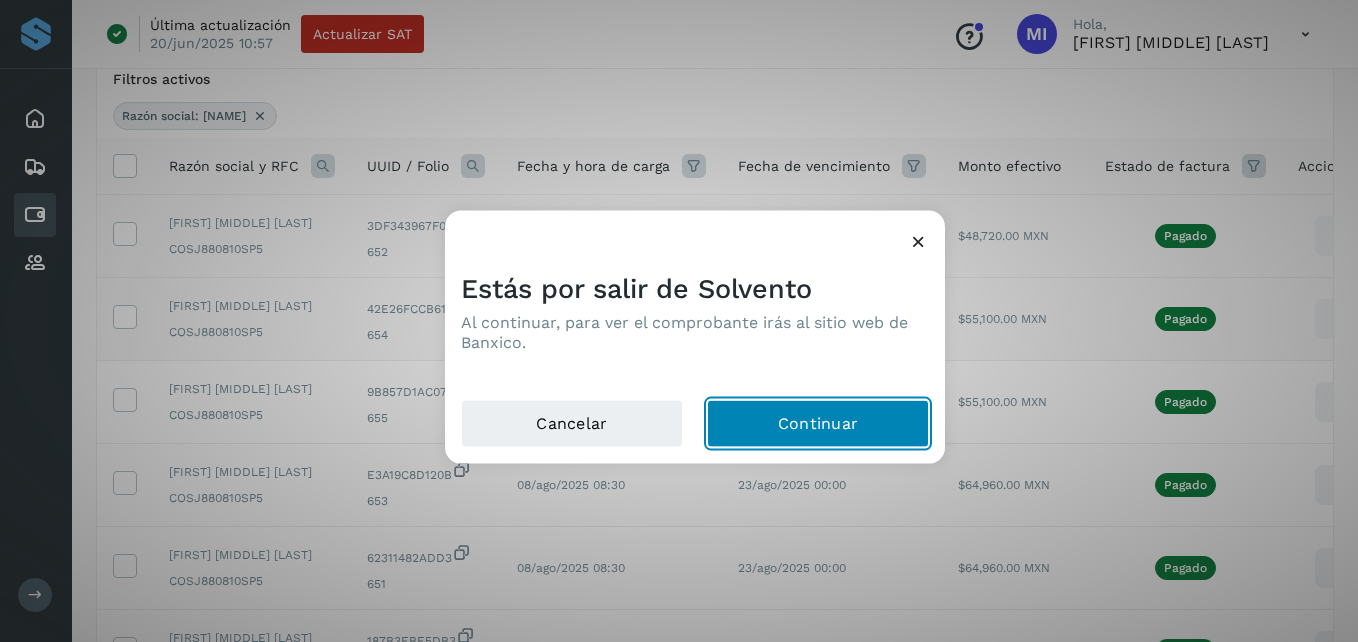 click on "Continuar" 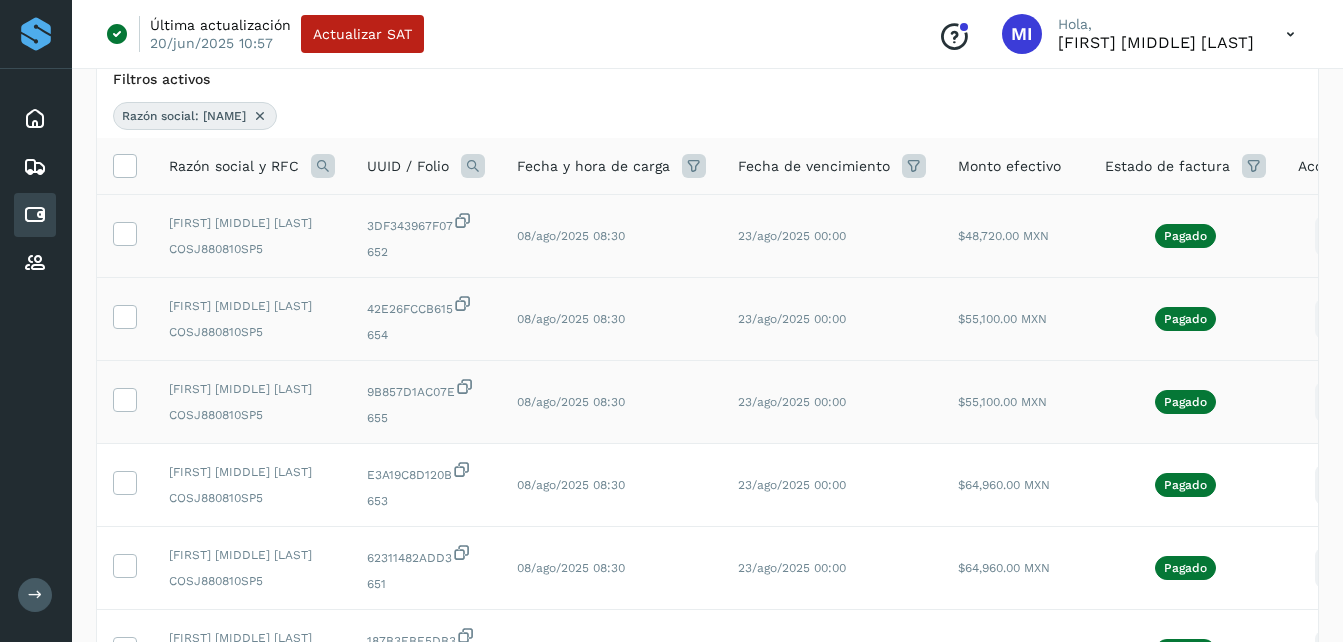 click at bounding box center (1334, 236) 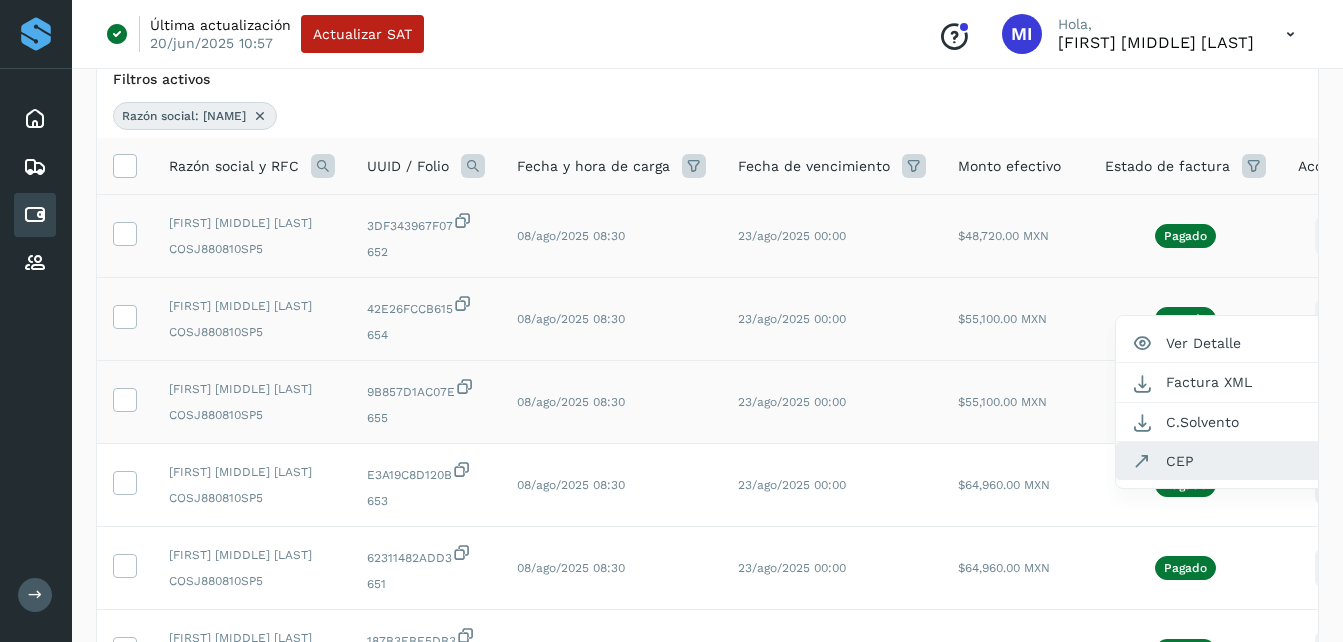 click on "CEP" 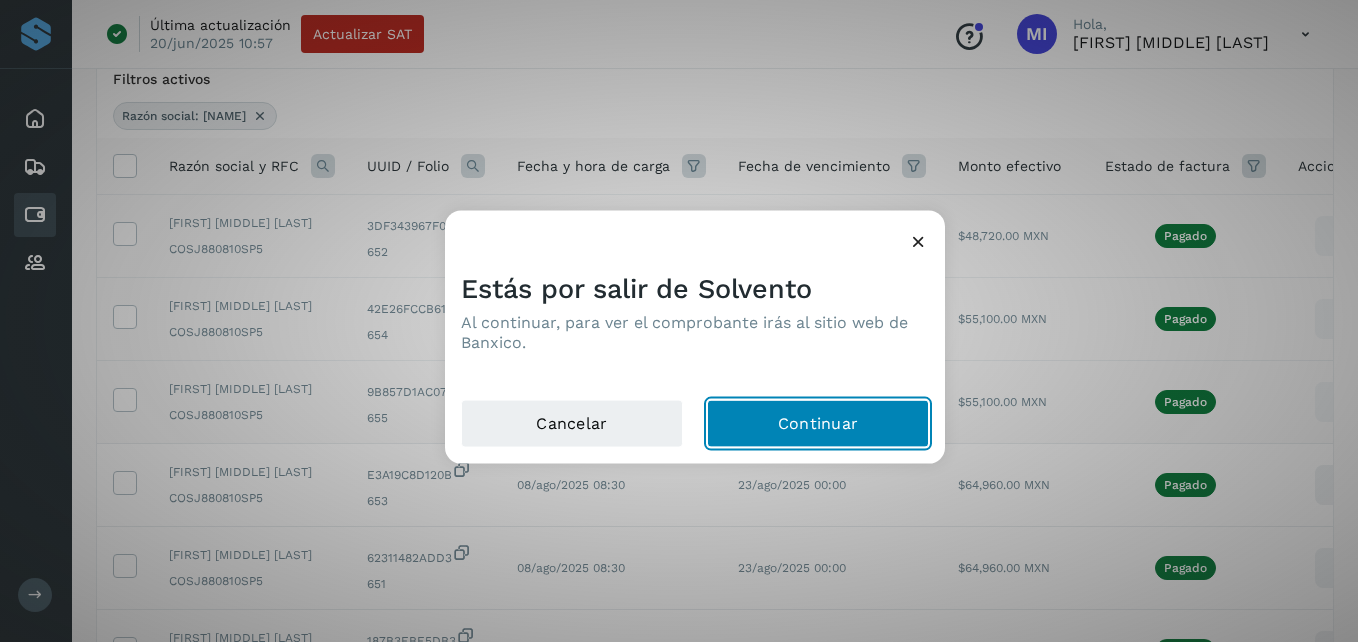 click on "Continuar" 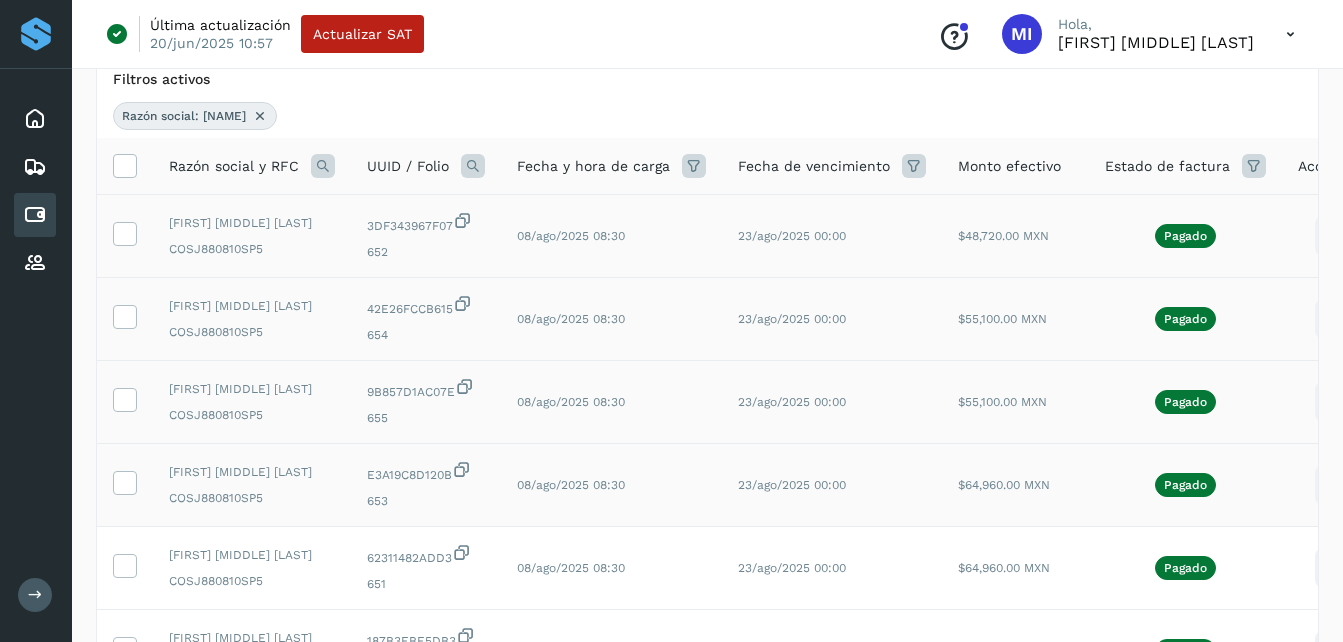click at bounding box center [1334, 236] 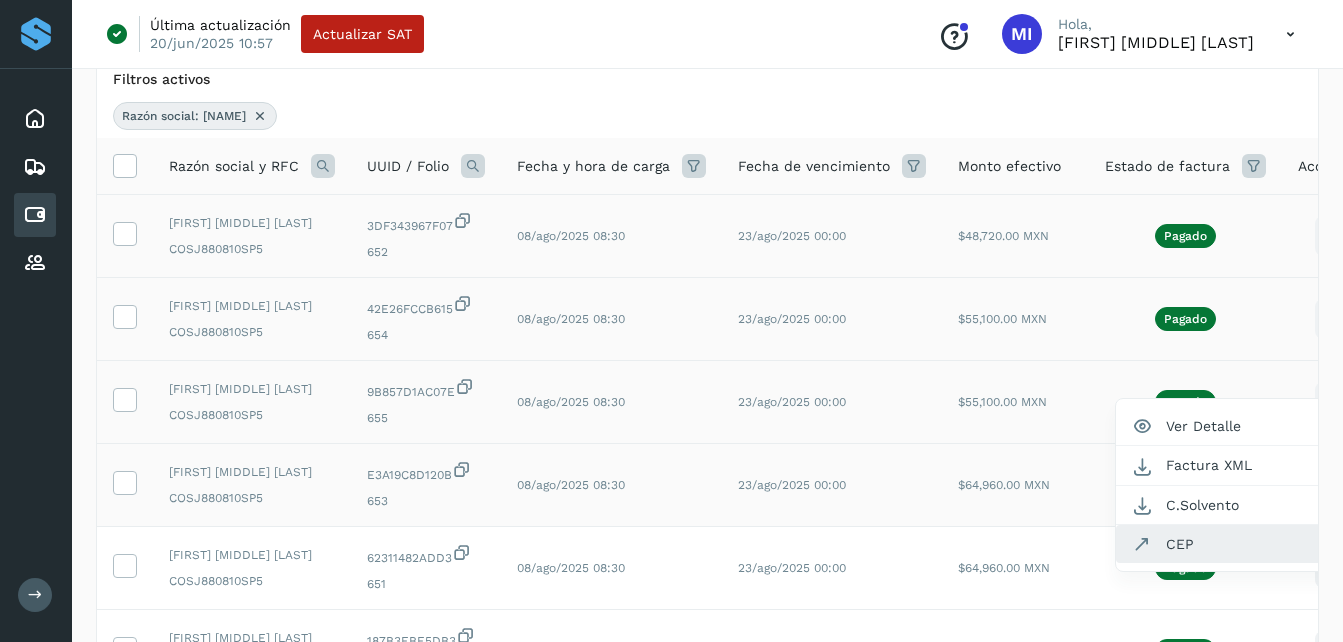 click on "CEP" 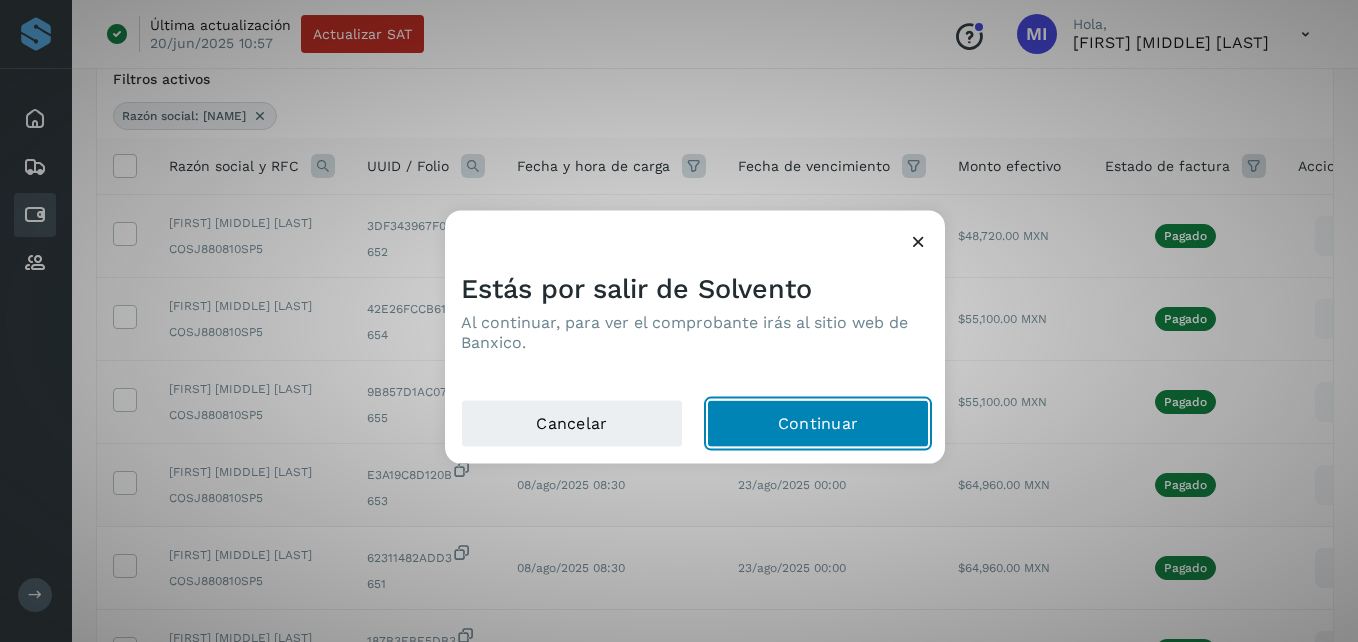 click on "Continuar" 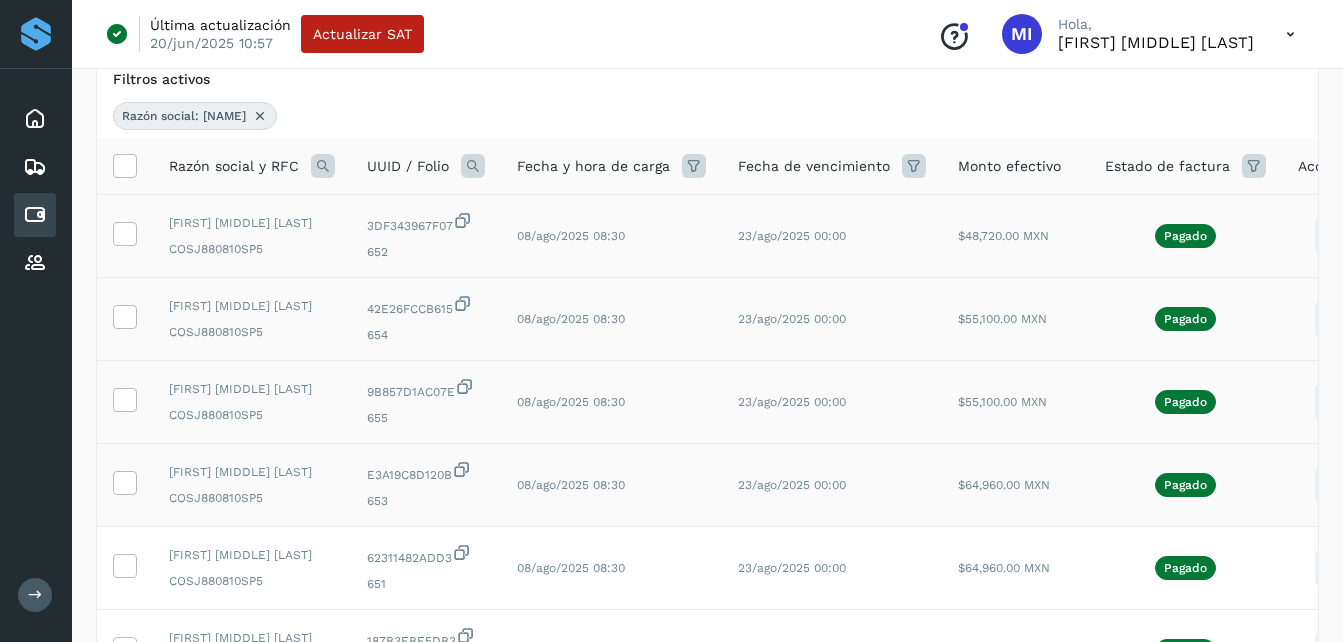 click on "23/ago/2025 00:00" 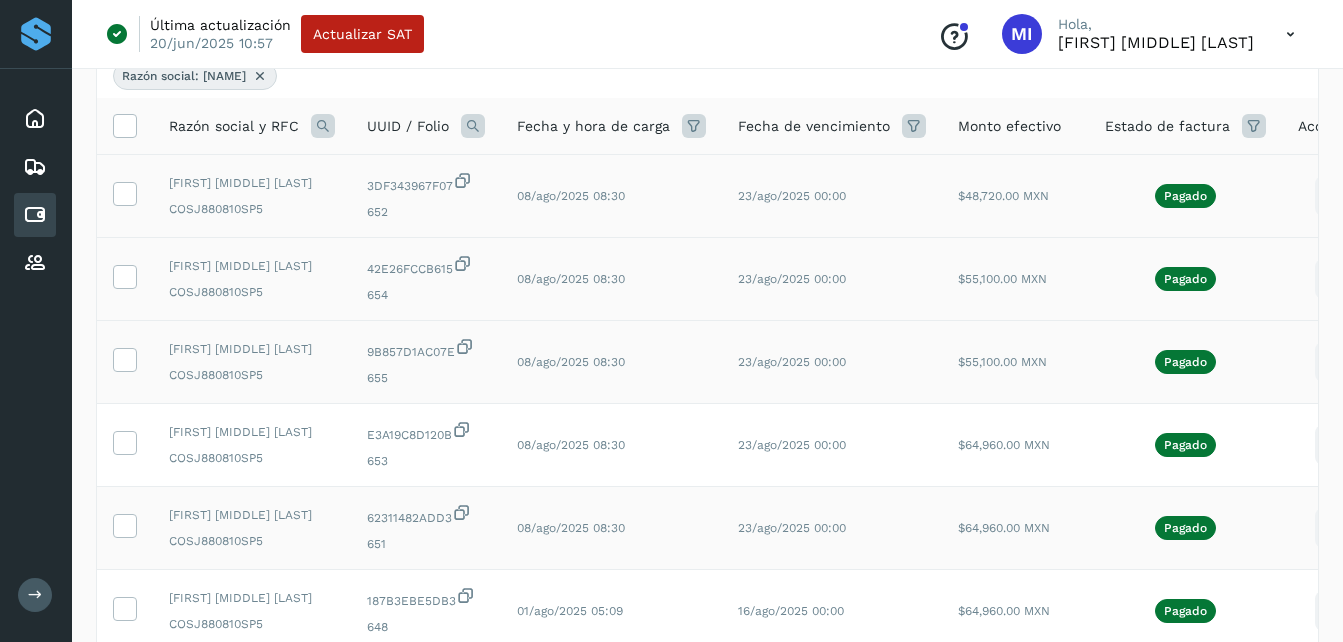 click at bounding box center (1334, 196) 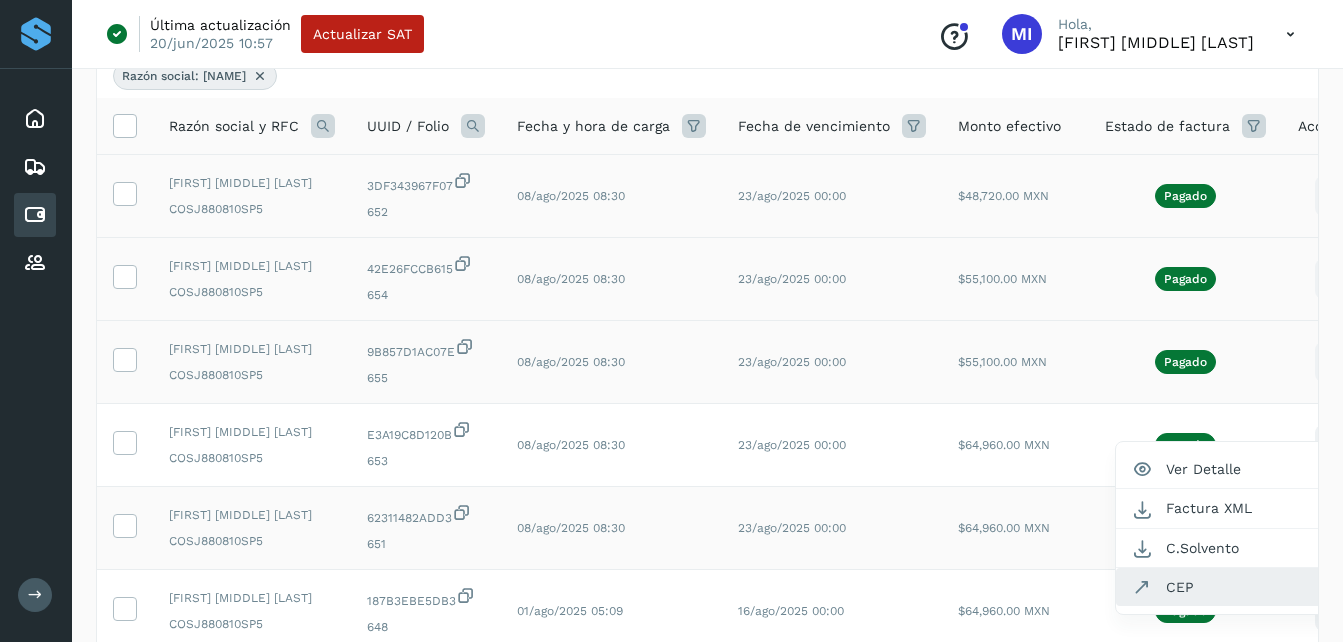 click on "CEP" 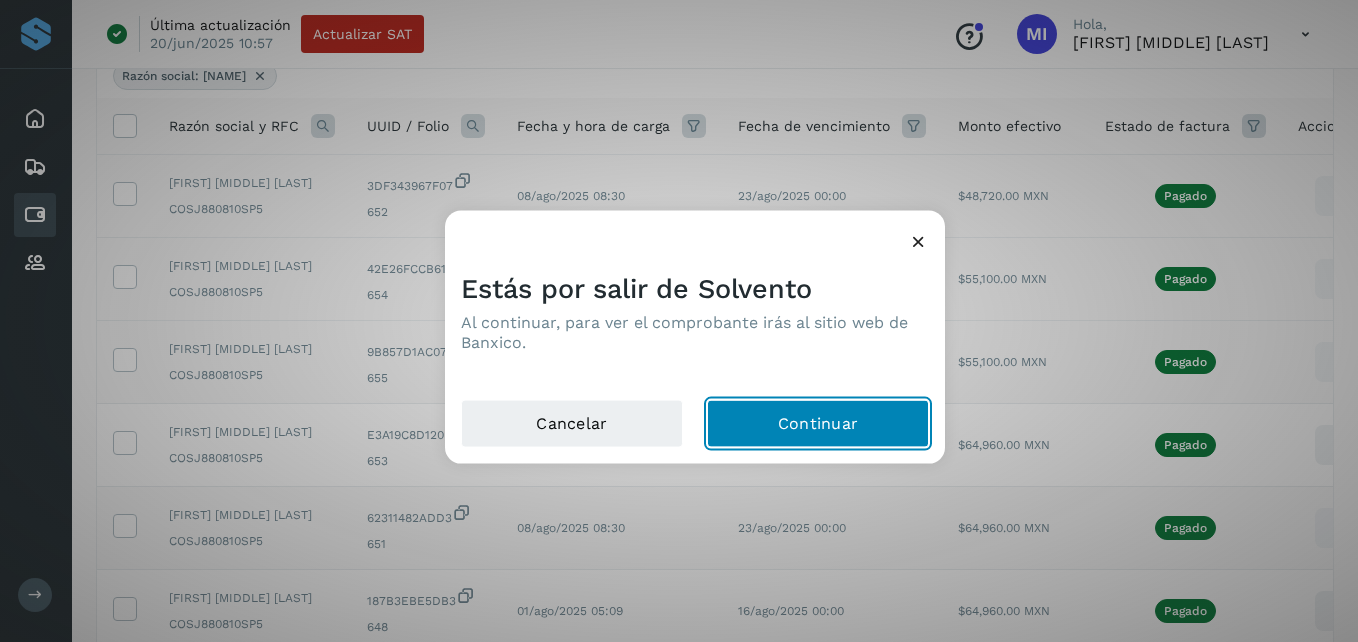 click on "Continuar" 